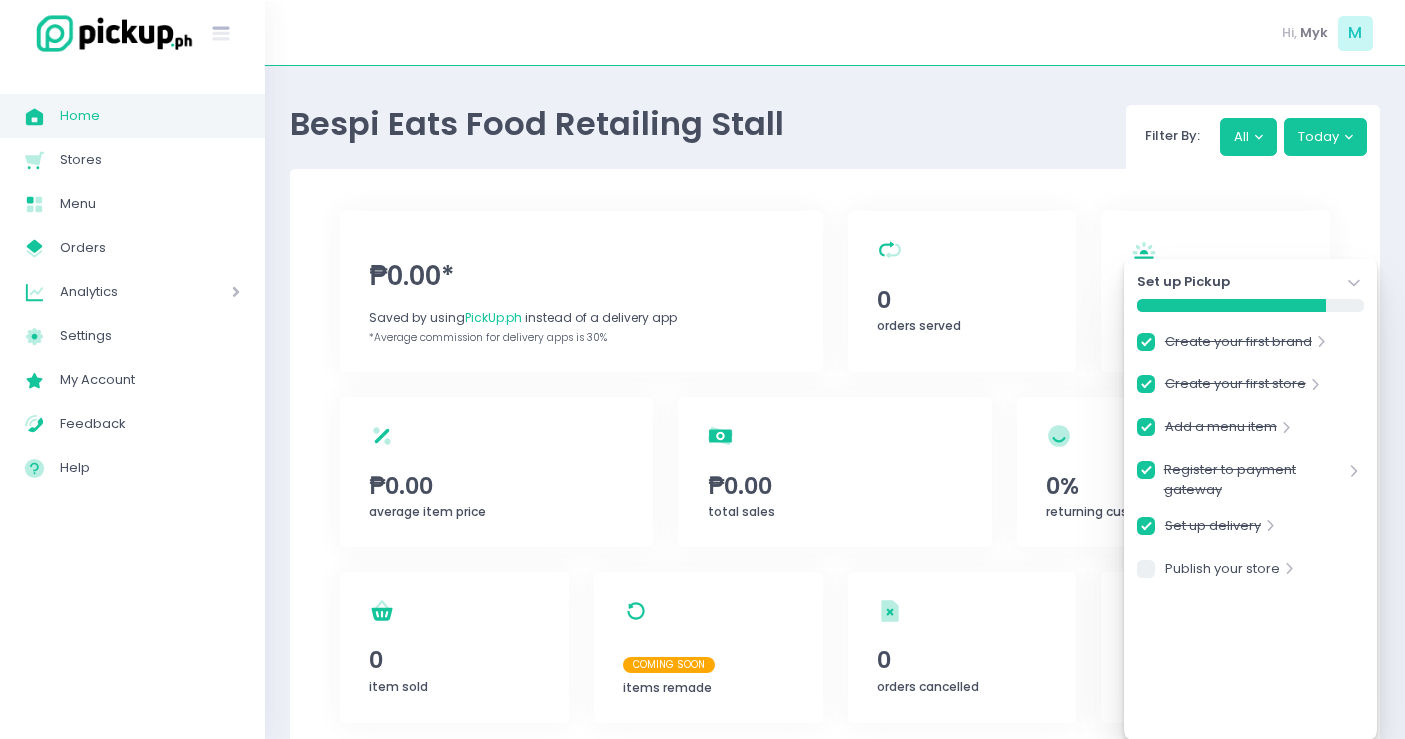 scroll, scrollTop: 0, scrollLeft: 0, axis: both 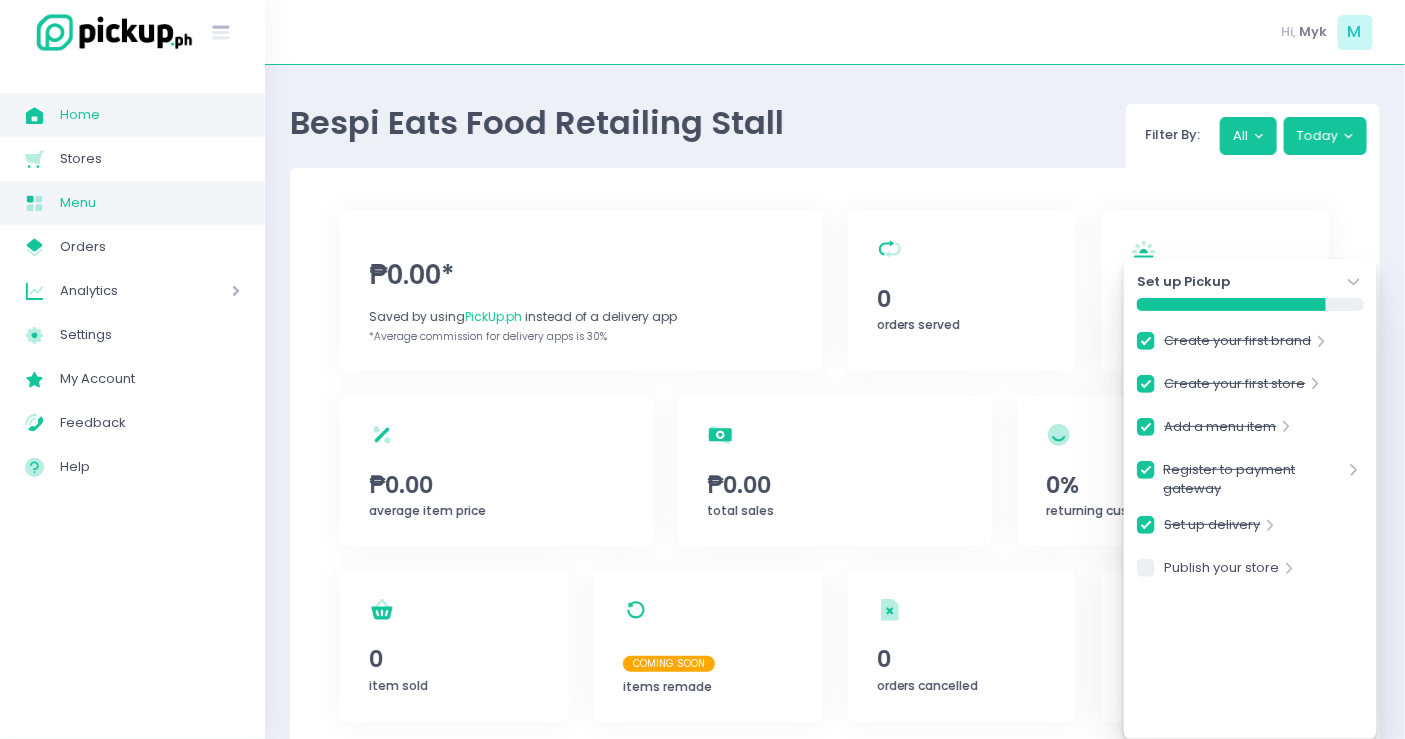 click on "Menu Created with Sketch. Menu" at bounding box center (132, 203) 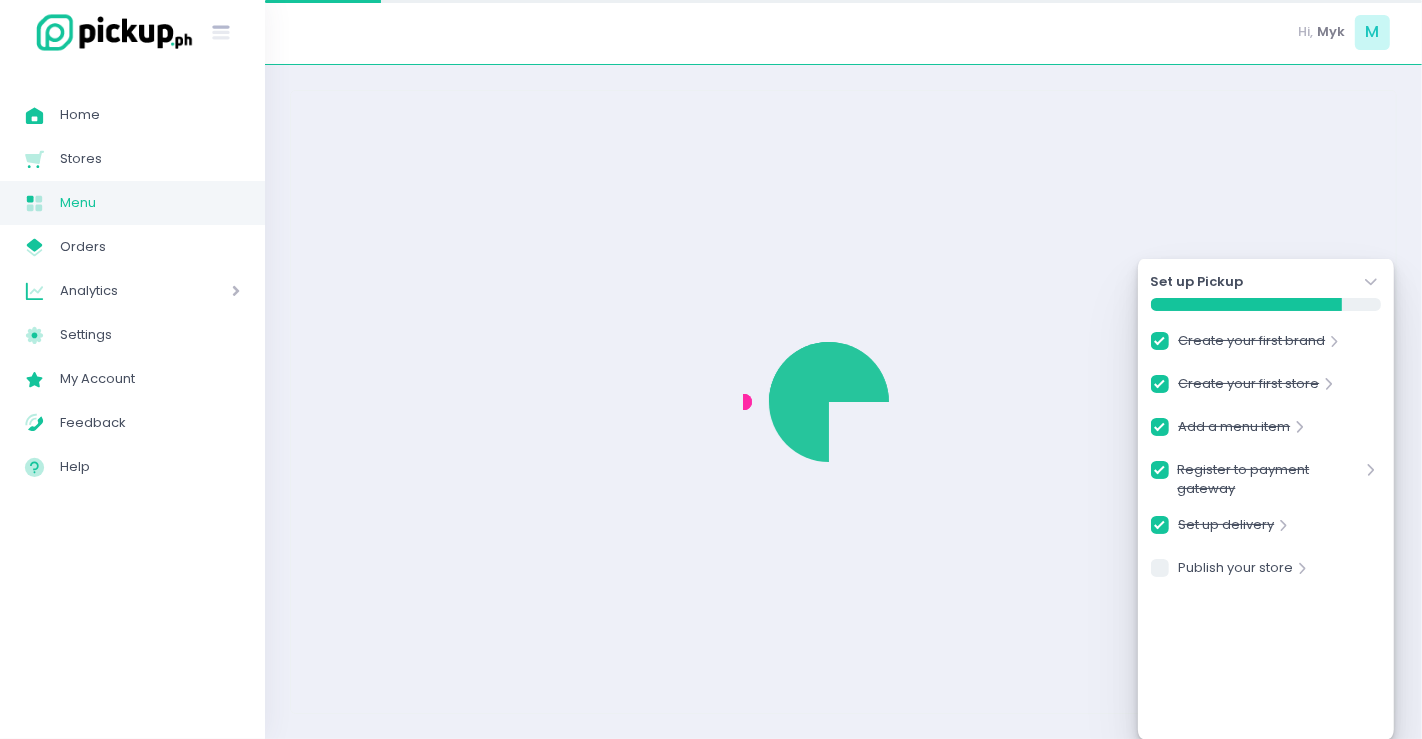 checkbox on "true" 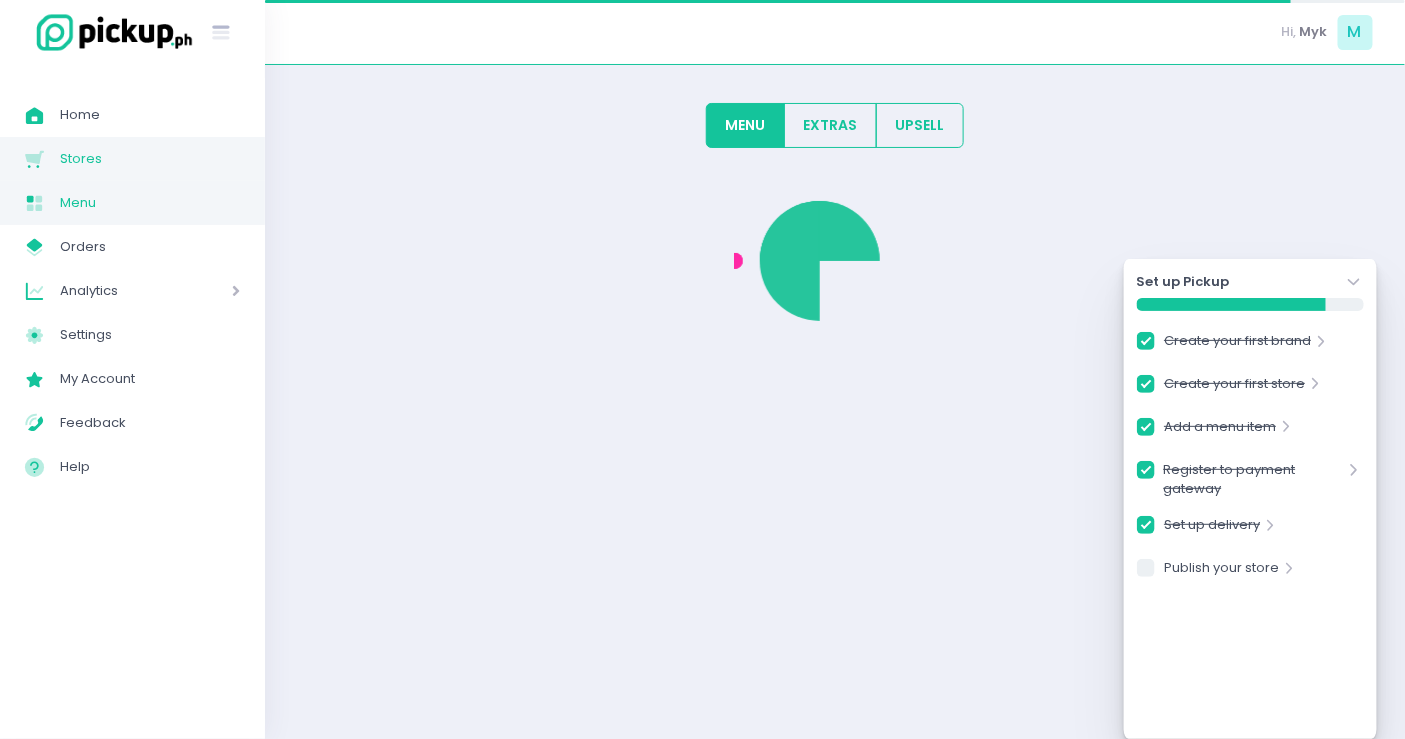 checkbox on "true" 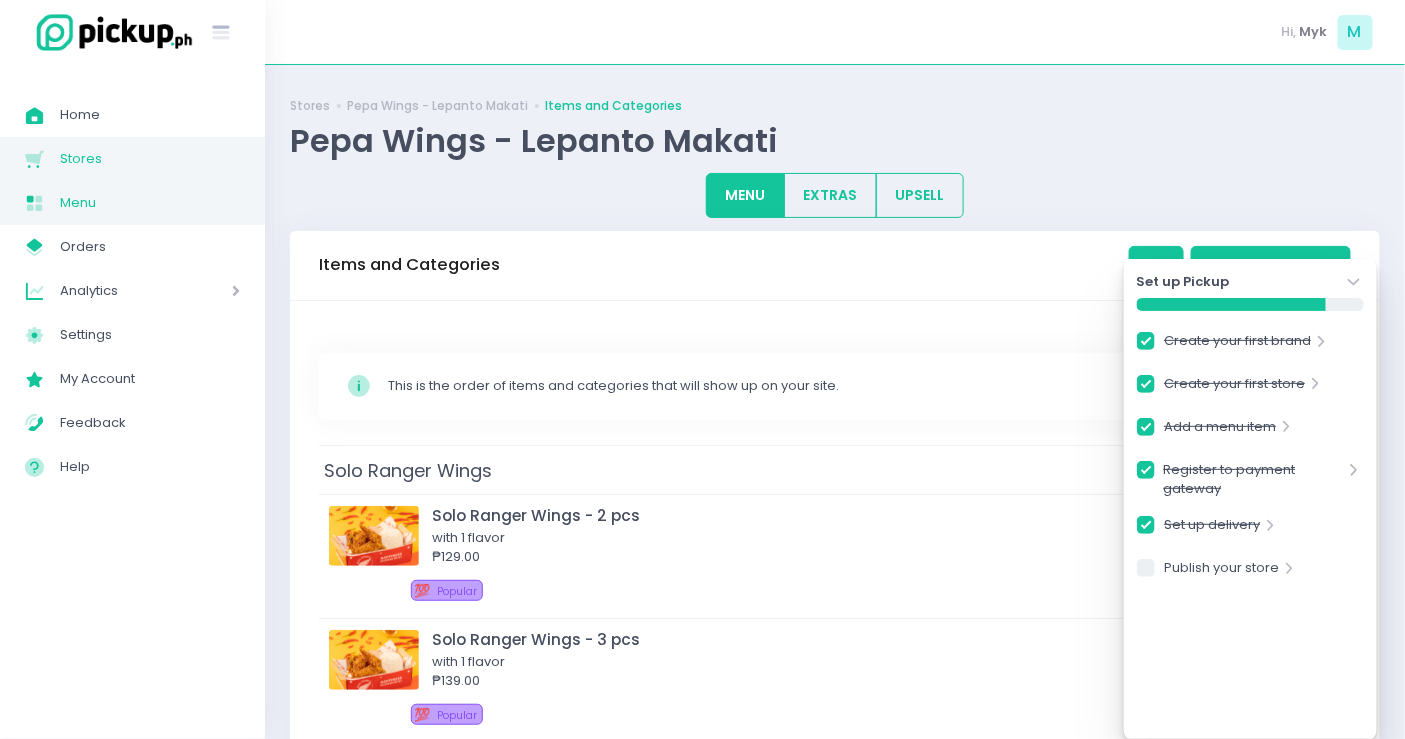 click on "Stores" at bounding box center [150, 159] 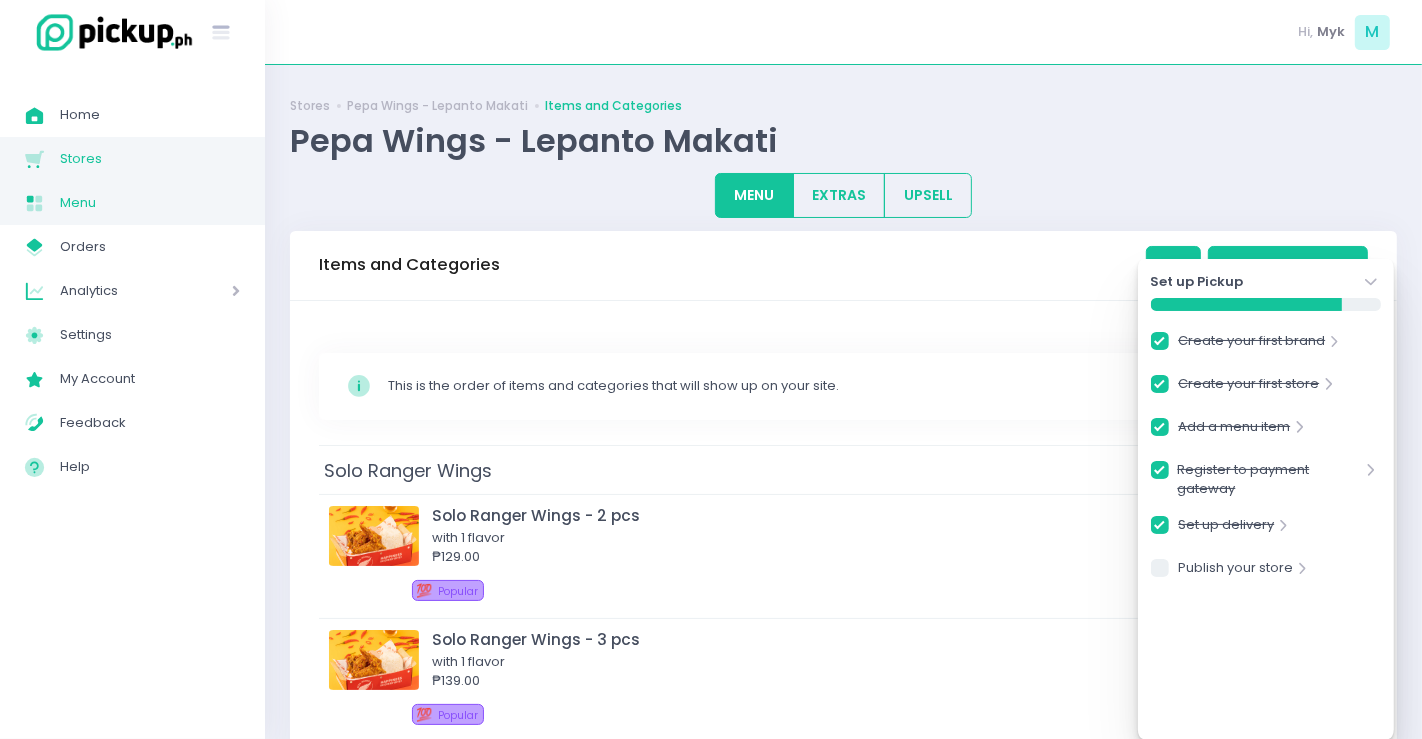 checkbox on "true" 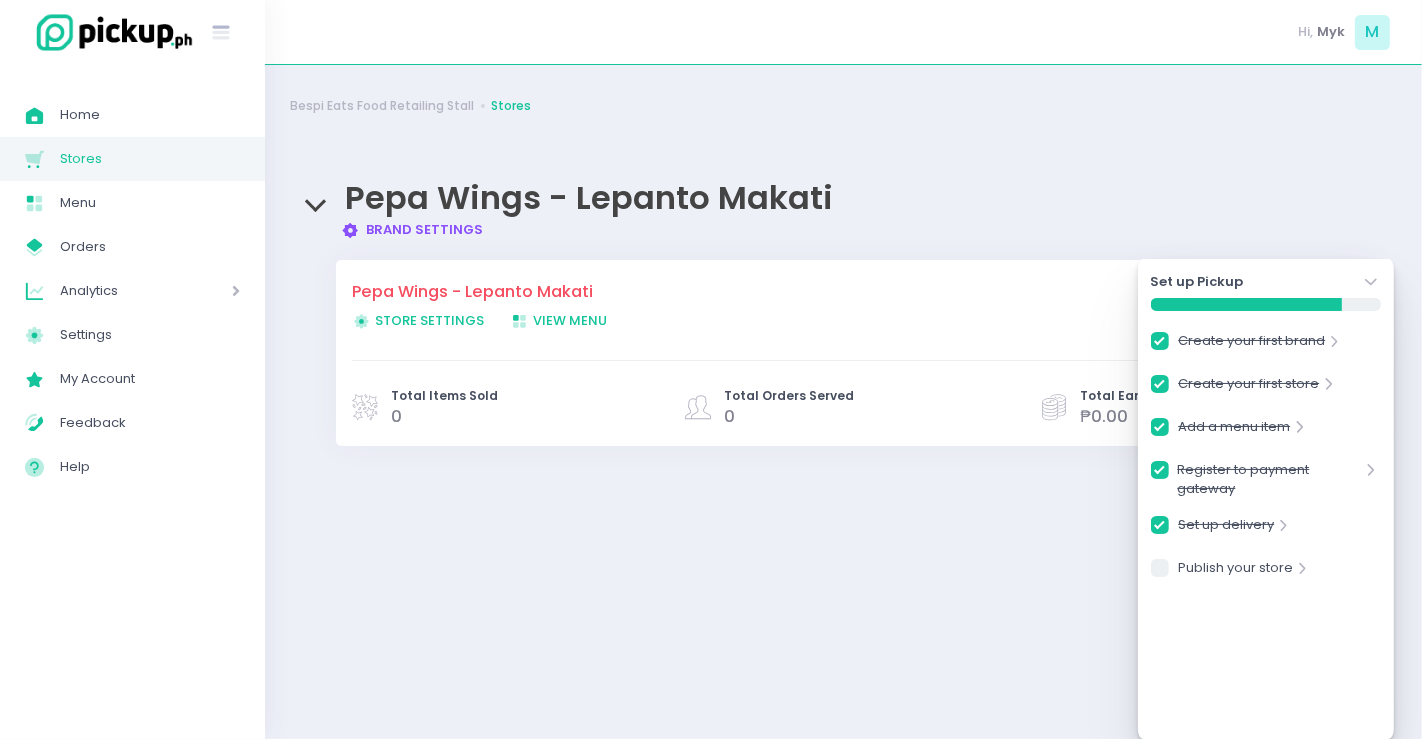 click on "Brand Settings Created with Sketch.   Brand Settings" at bounding box center (412, 229) 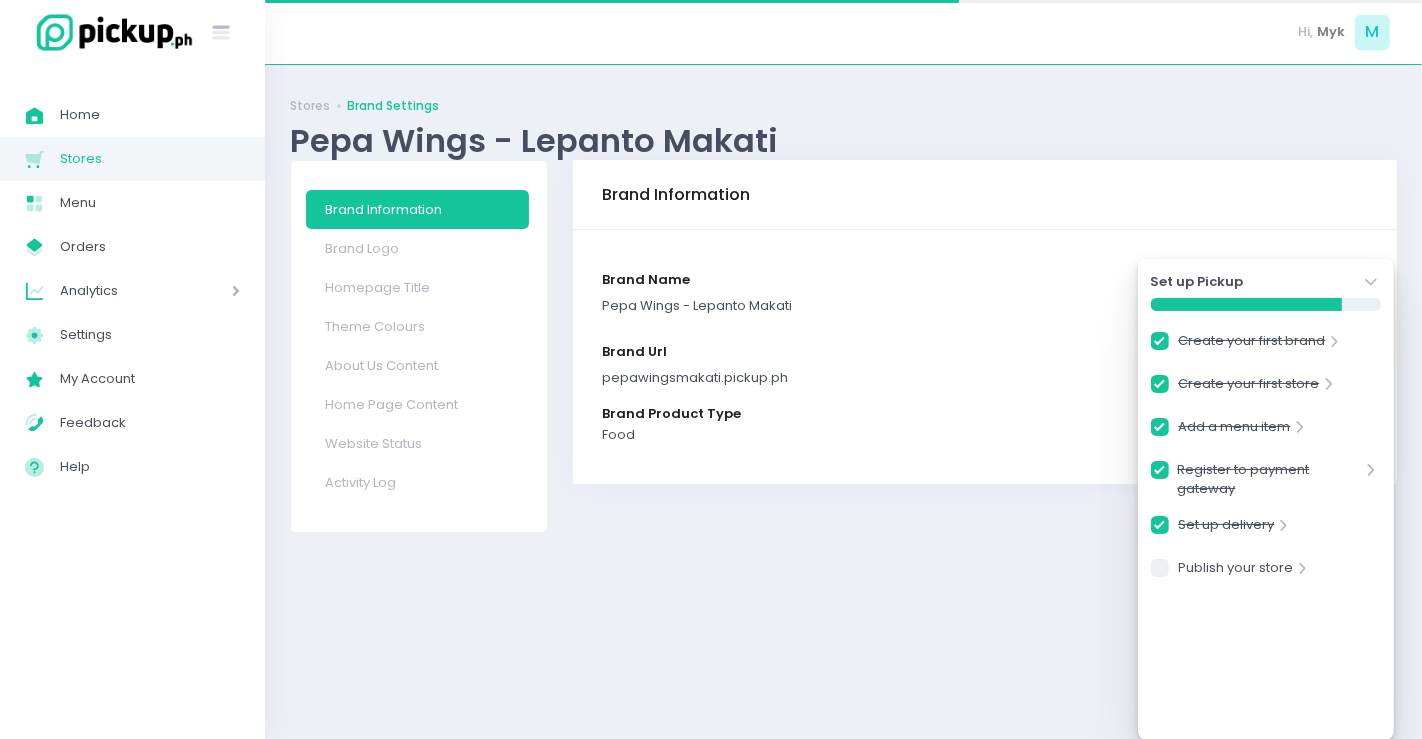 checkbox on "true" 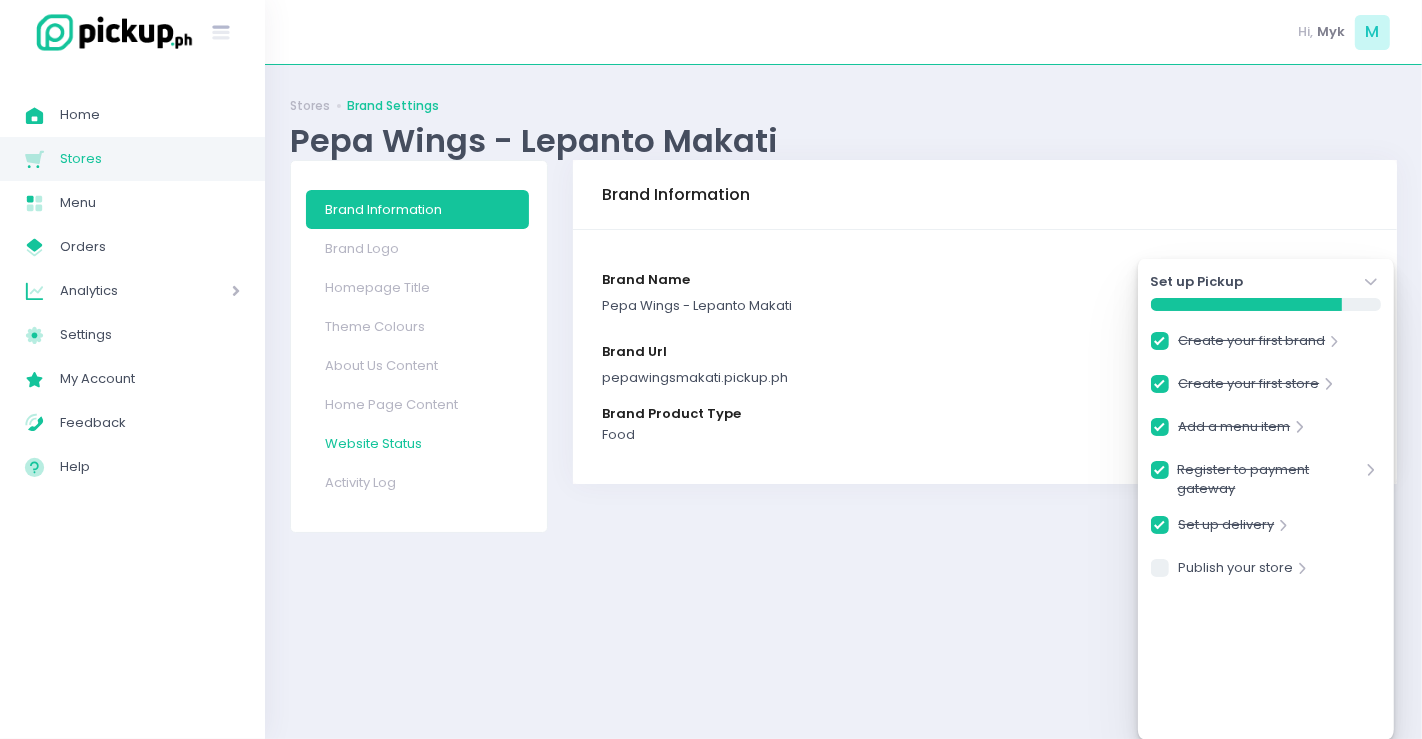 click on "Website Status" at bounding box center [418, 443] 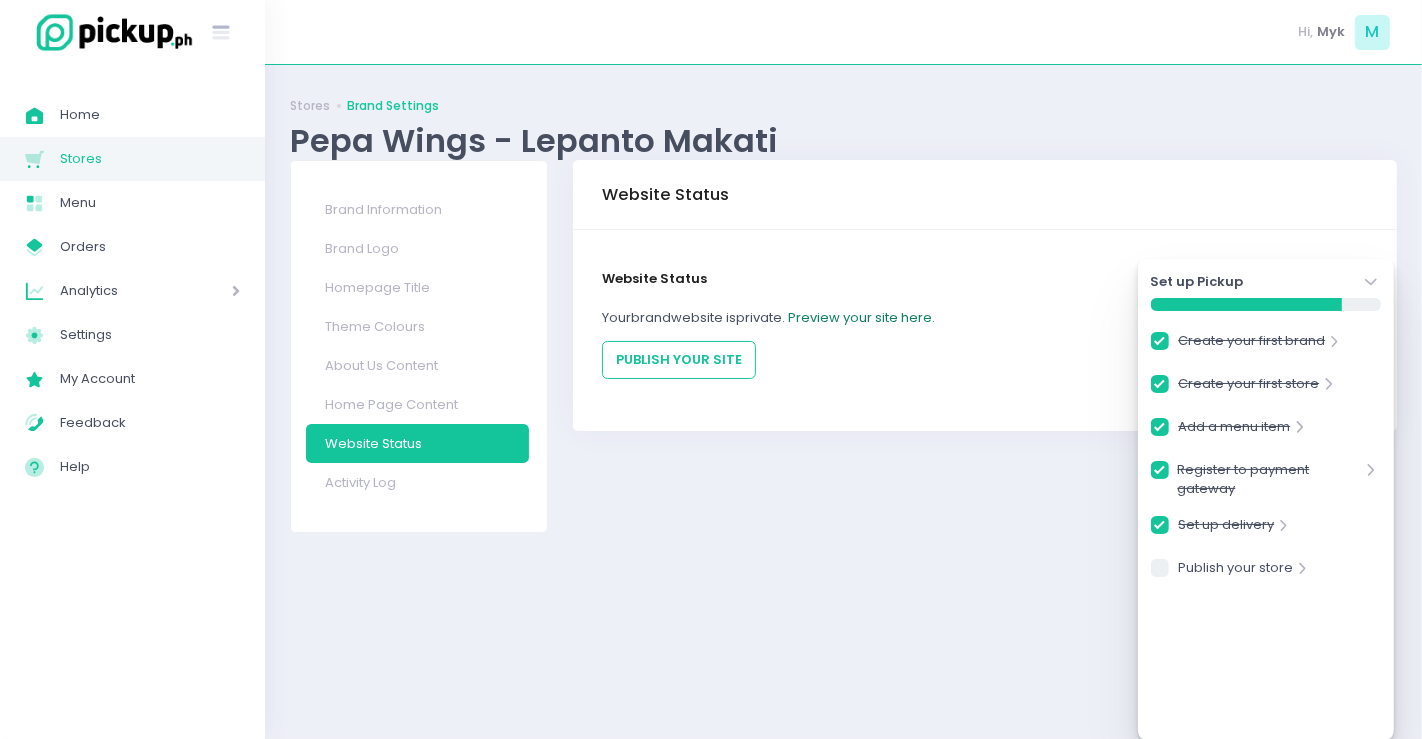 click on "Preview your site here." 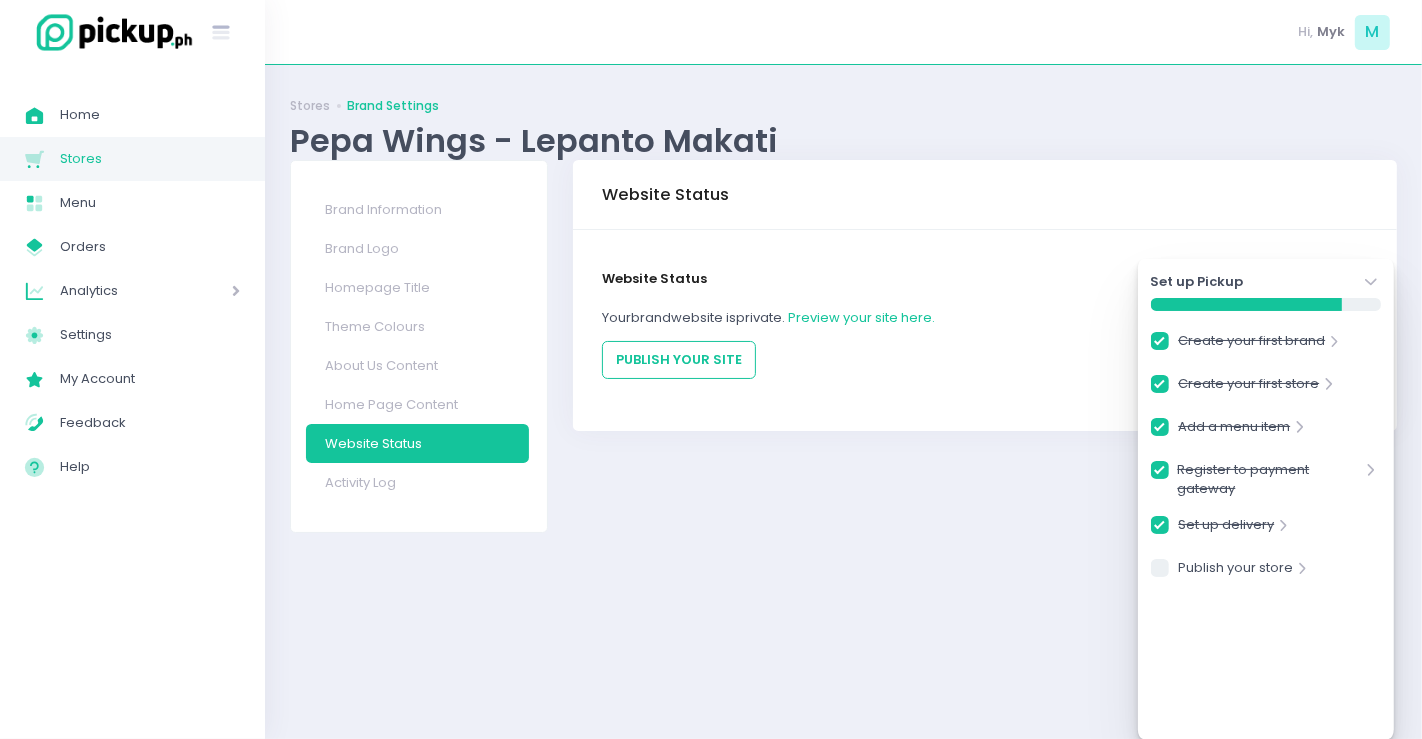click on "Stores" at bounding box center [150, 159] 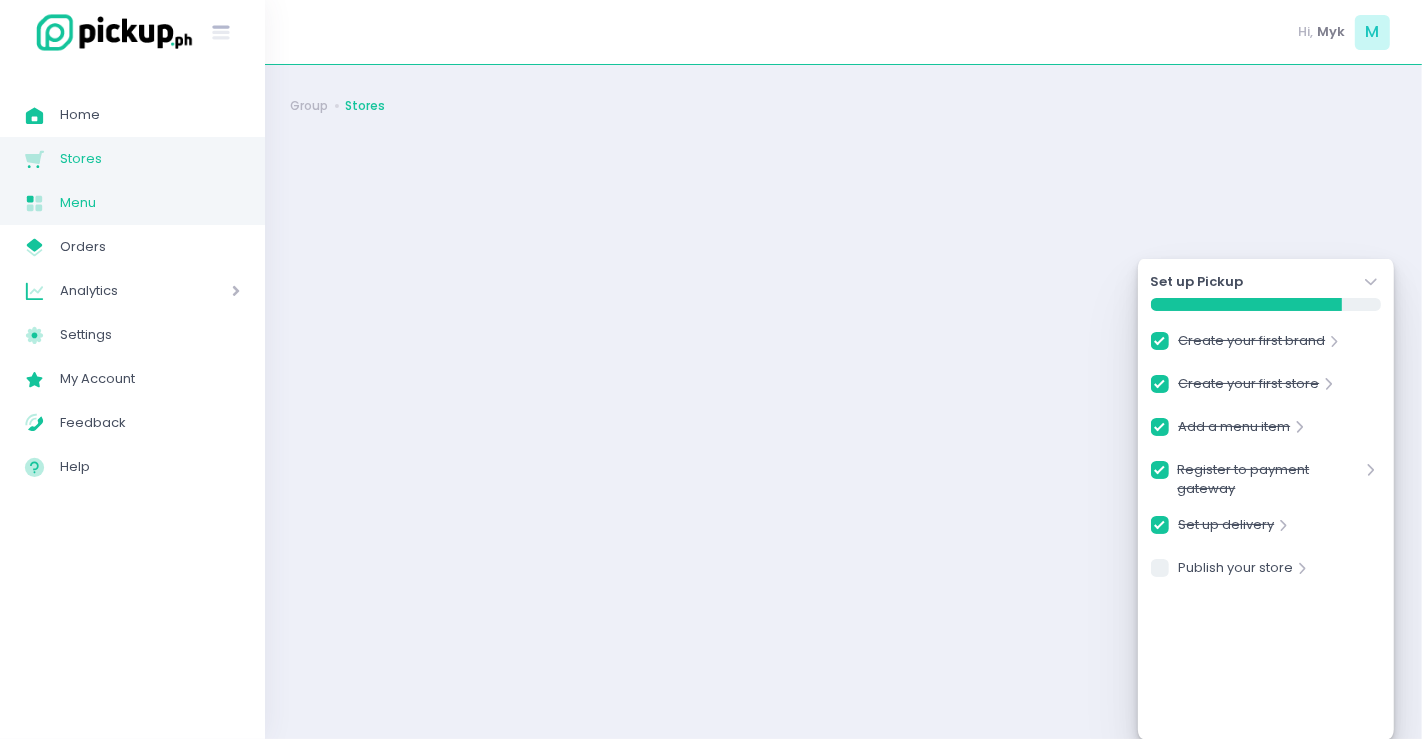 checkbox on "true" 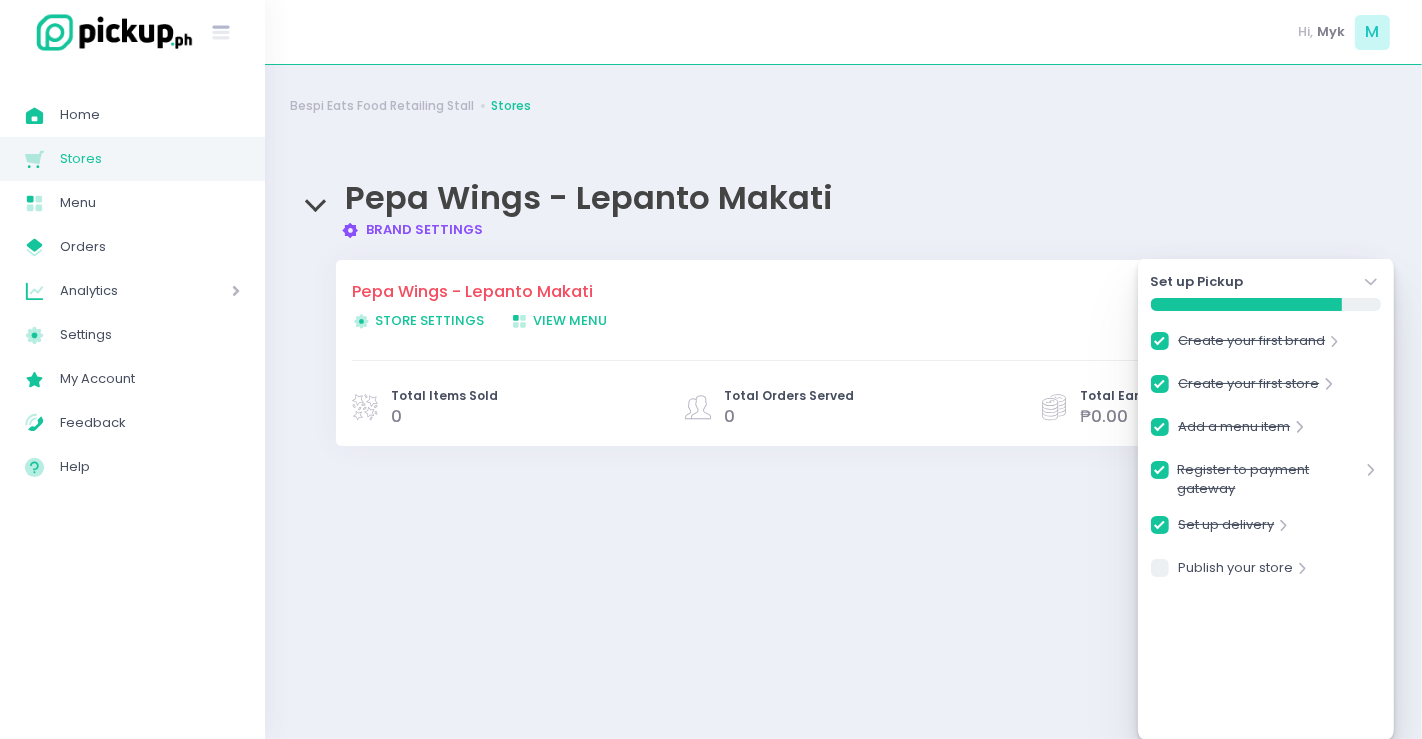 click on "Store Settings Created with Sketch. Store Settings" at bounding box center [418, 320] 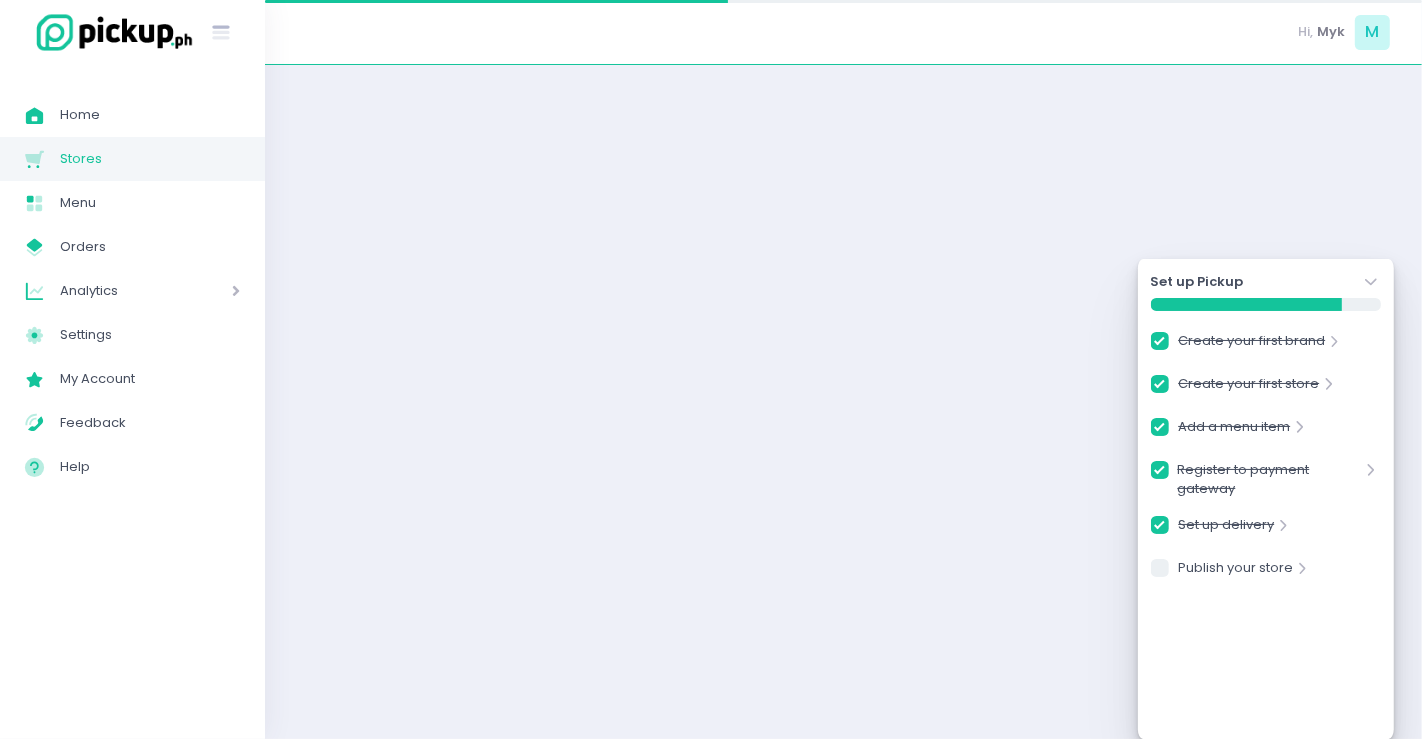 checkbox on "true" 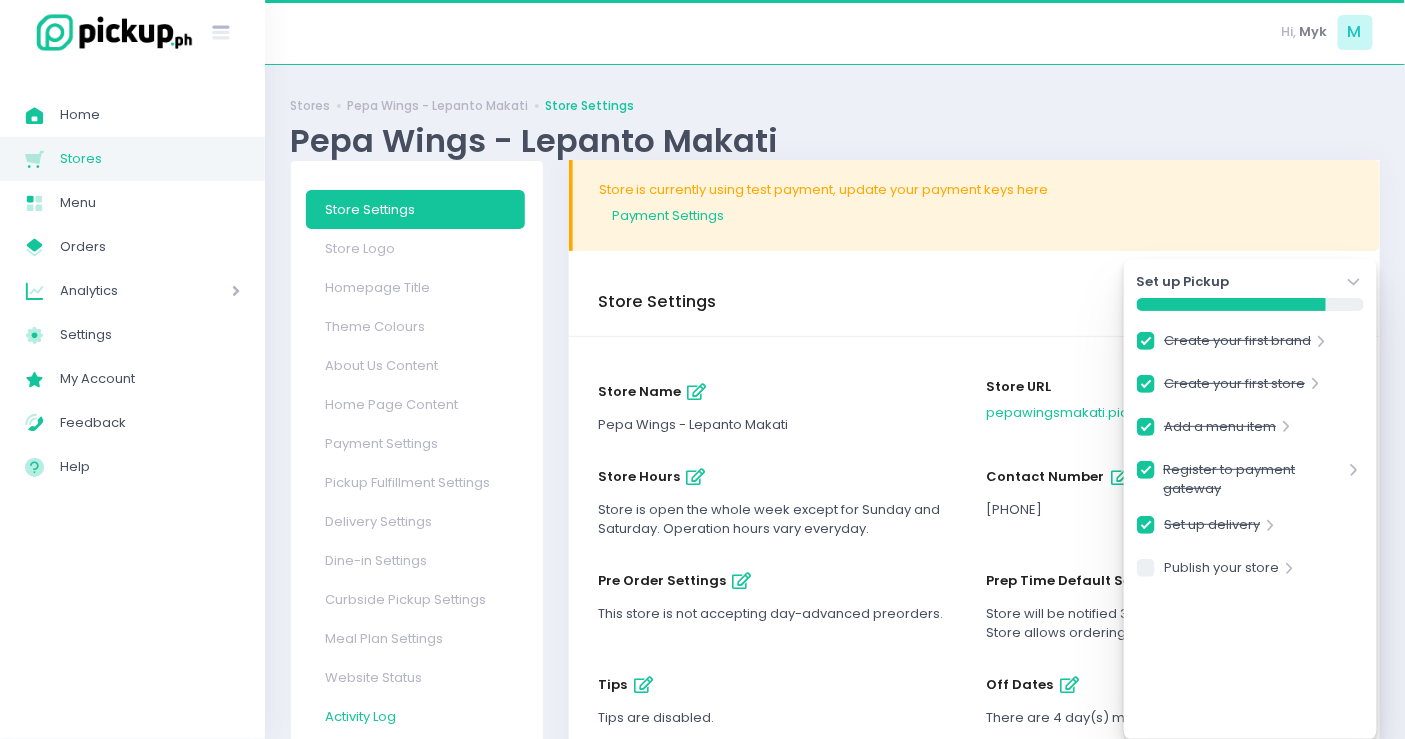 scroll, scrollTop: 235, scrollLeft: 0, axis: vertical 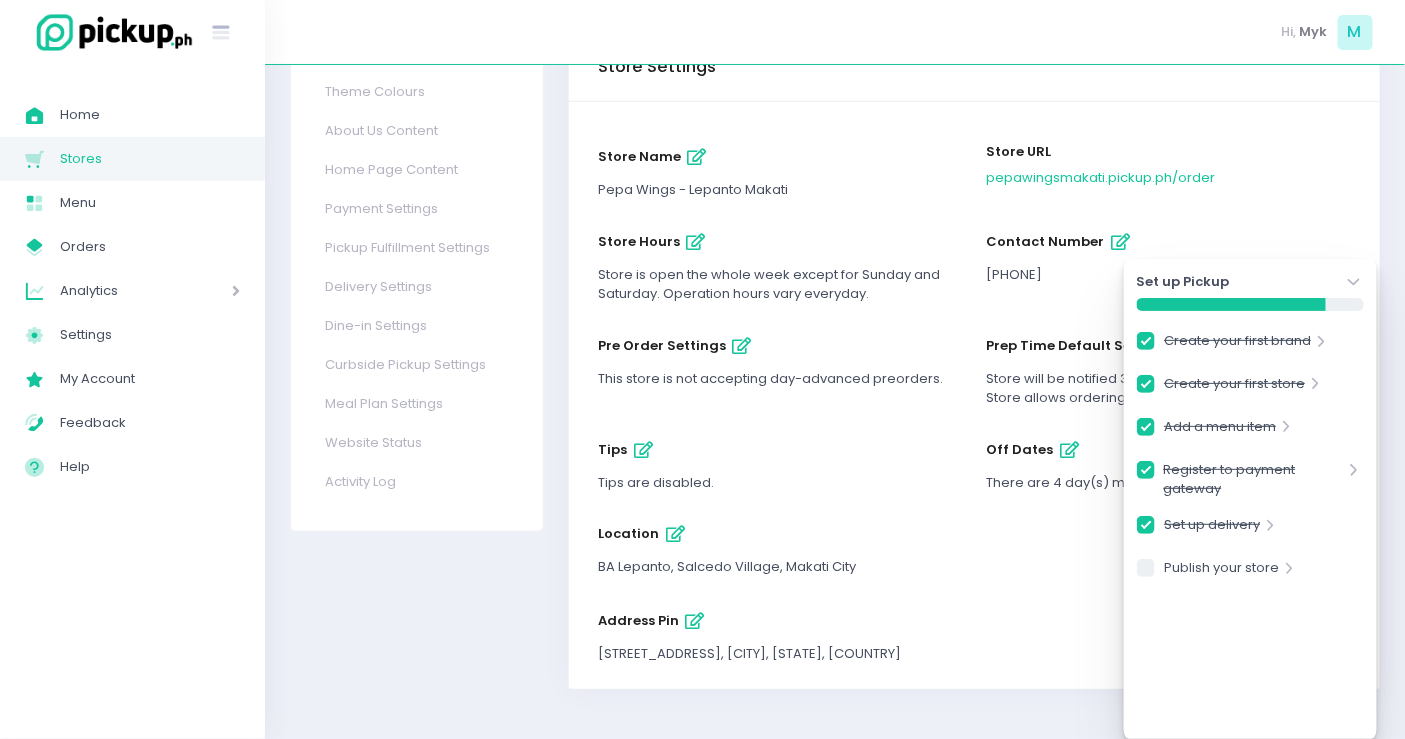 click on "Website Status" at bounding box center (415, 442) 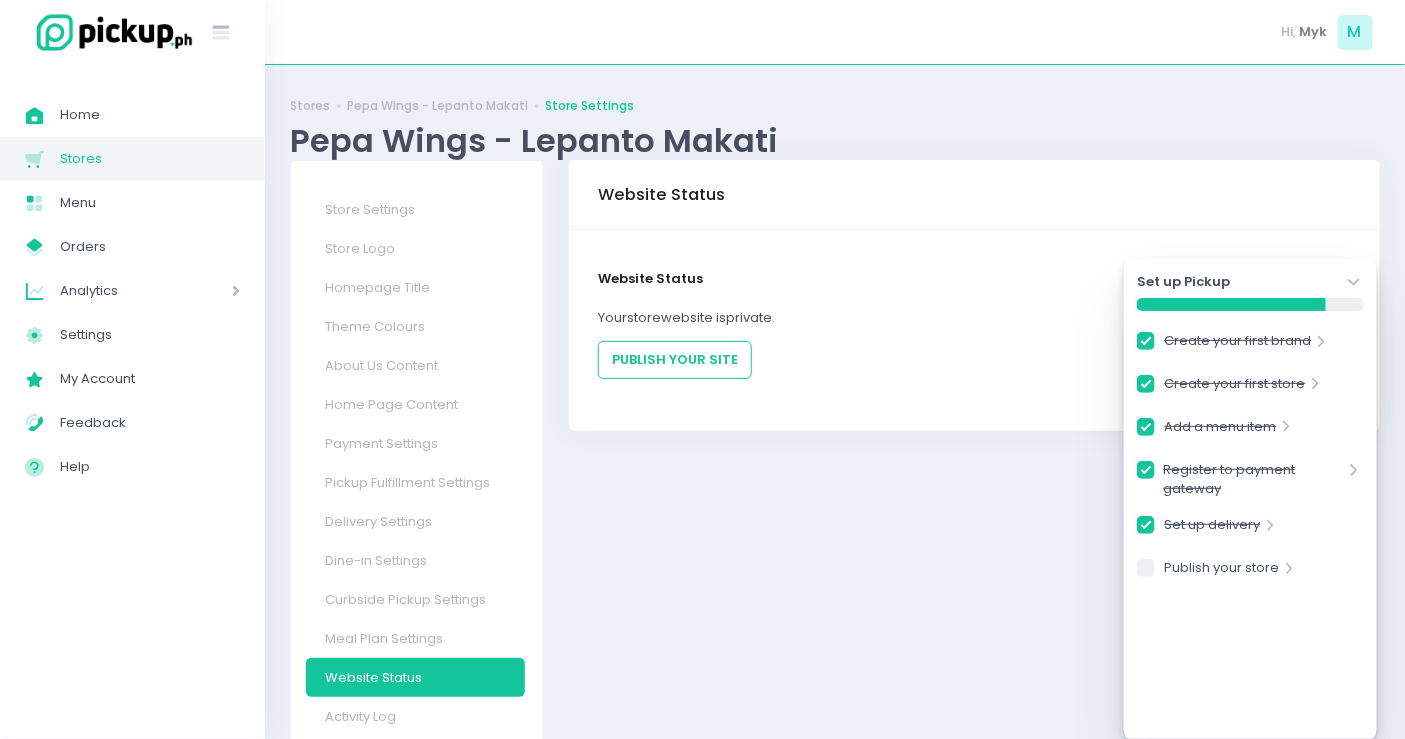 click on "Stockholm-icons / Navigation / Angle-down Created with Sketch." 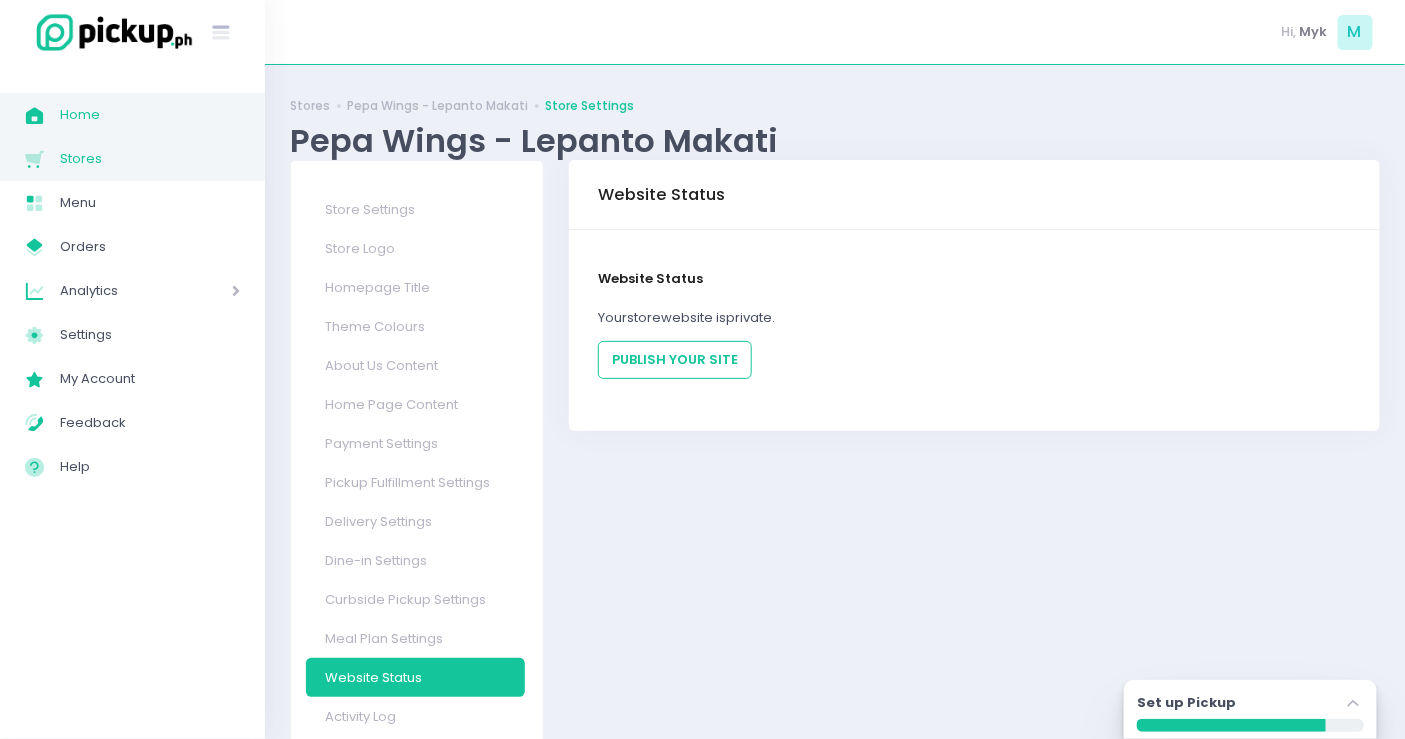 click on "Home Created with Sketch. Home" at bounding box center (132, 115) 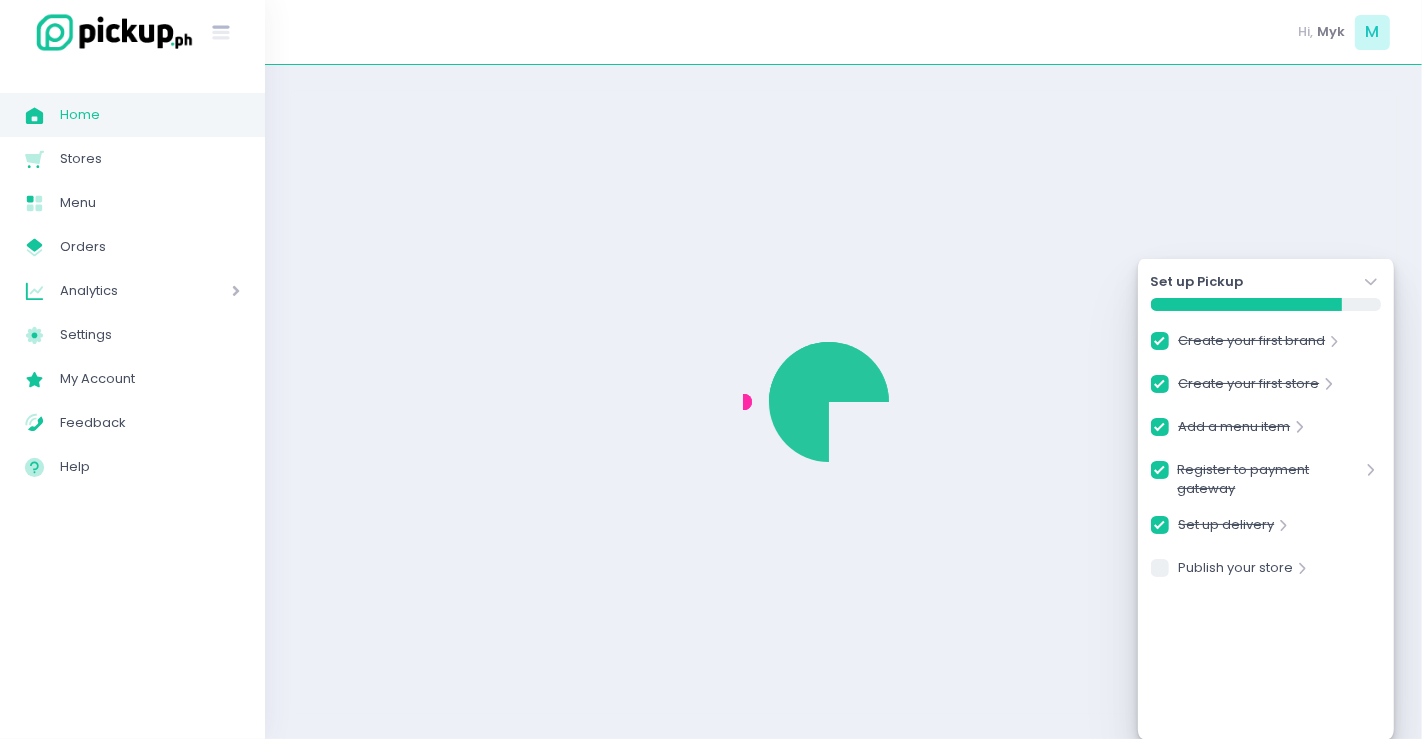checkbox on "true" 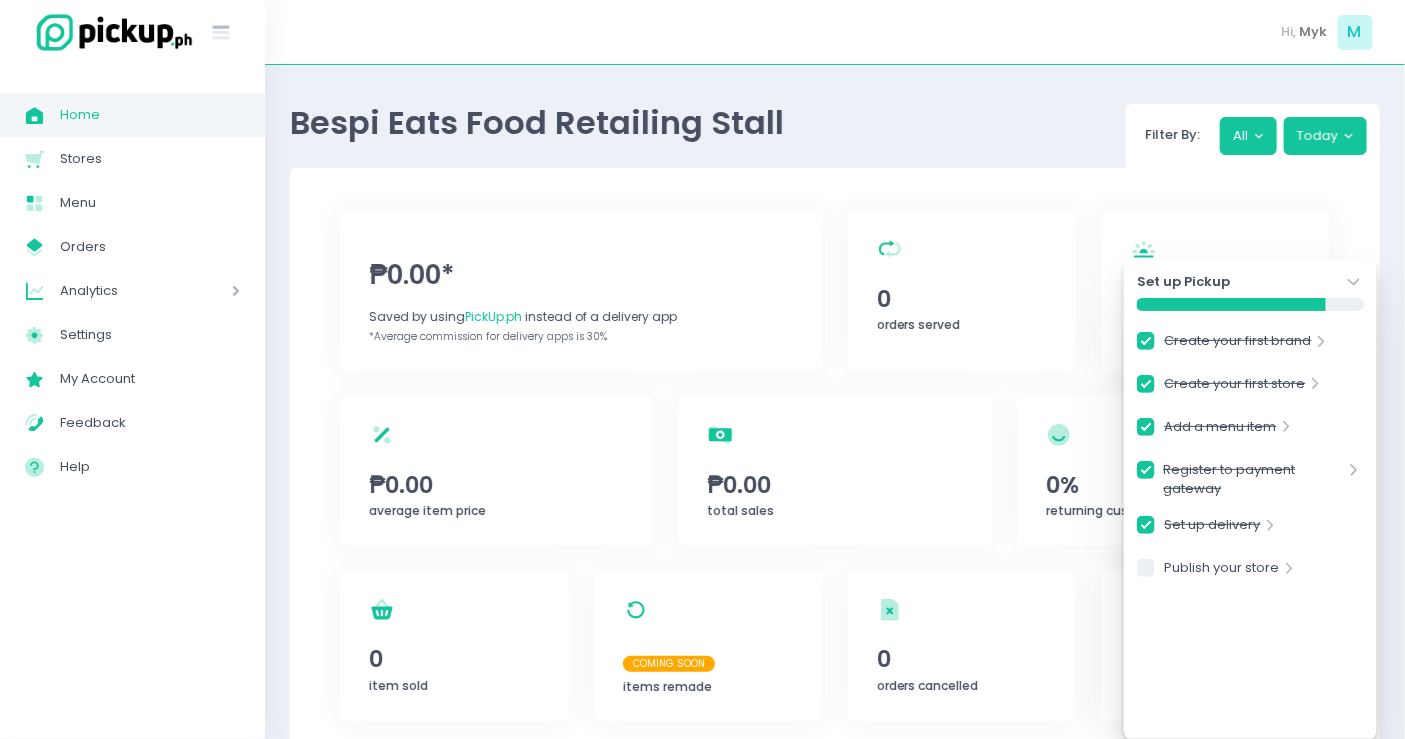 click on "Bespi Eats Food Retailing Stall       Filter By: All Today ₱0.00* Saved by using  PickUp.ph   instead of a delivery app *Average commission for delivery apps is 30% orders served Created with Sketch. 0 orders served orders Created with Sketch. 0  orders average item price Created with Sketch. ₱0.00 average item price total sales Created with Sketch. ₱0.00 total sales returning customers Created with Sketch. 0% returning customers item sold Created with Sketch. 0 item sold items remade Created with Sketch. Coming Soon items remade orders cancelled Created with Sketch. 0 orders cancelled refunded orders Created with Sketch. 0 refunded orders Sold Items by Brand We don't have any records yet. Top 3 Items We don't have any records yet. Sales for Today by Brand We don't have any records yet. Set up Pickup [CITY]-icons / Navigation / Angle-down Created with Sketch. Create your first brand [CITY]-icons / Navigation / Angle-right Created with Sketch. Create your first store Created with Sketch." at bounding box center (835, 664) 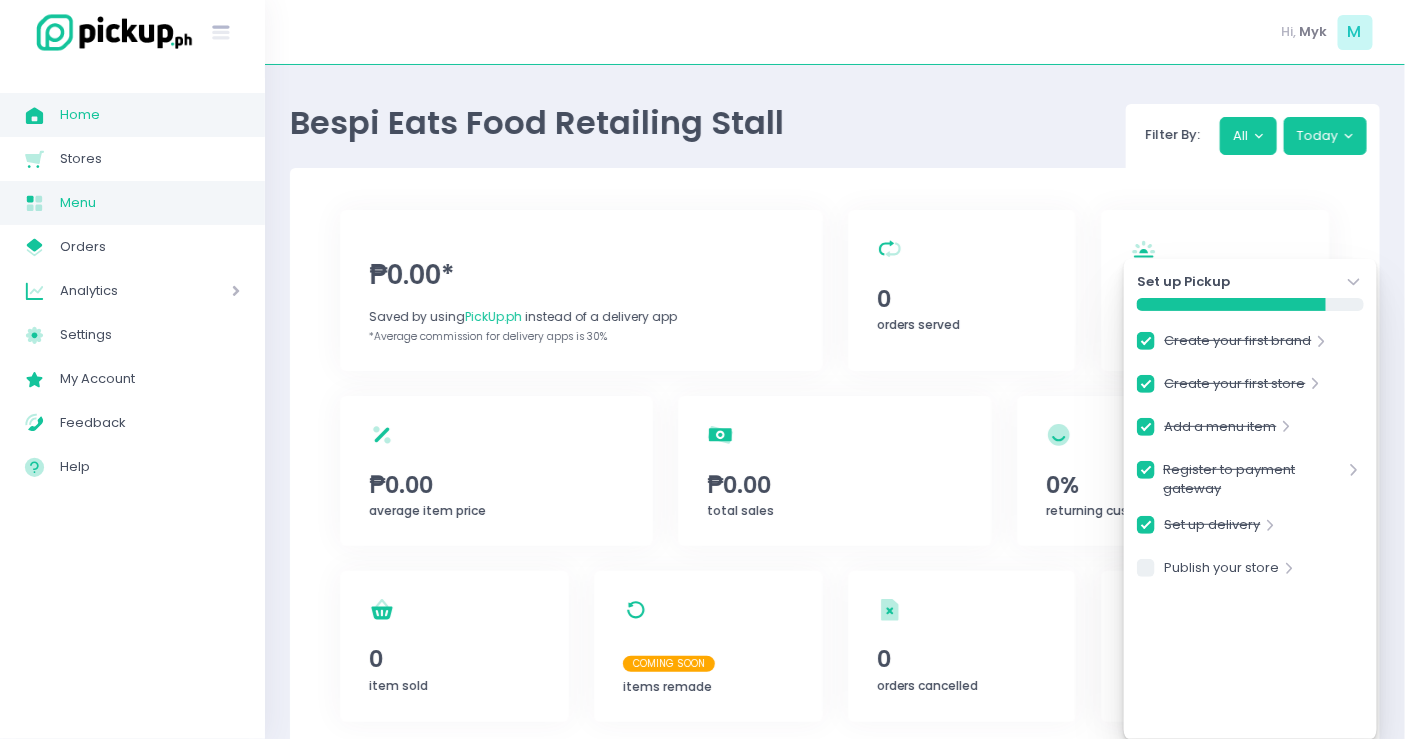 click on "Menu" at bounding box center [150, 203] 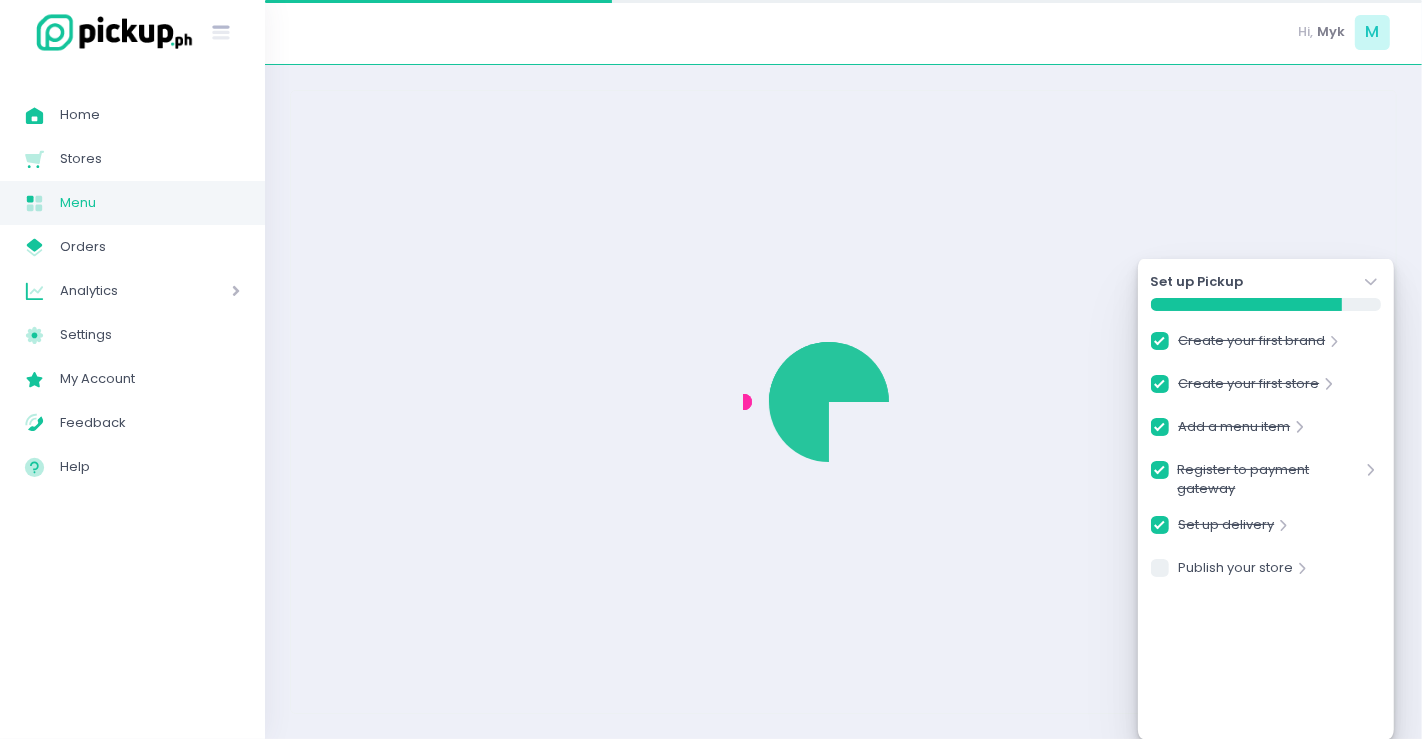 checkbox on "true" 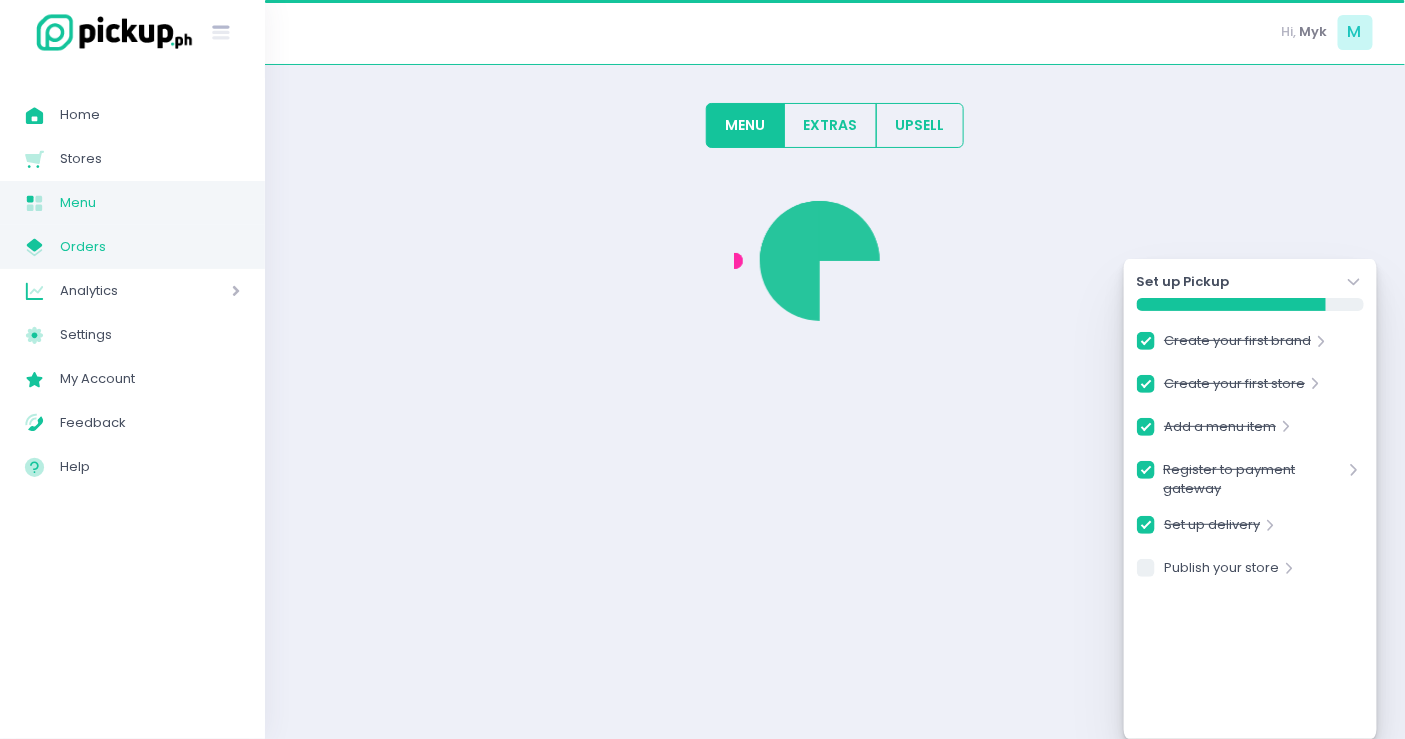 checkbox on "true" 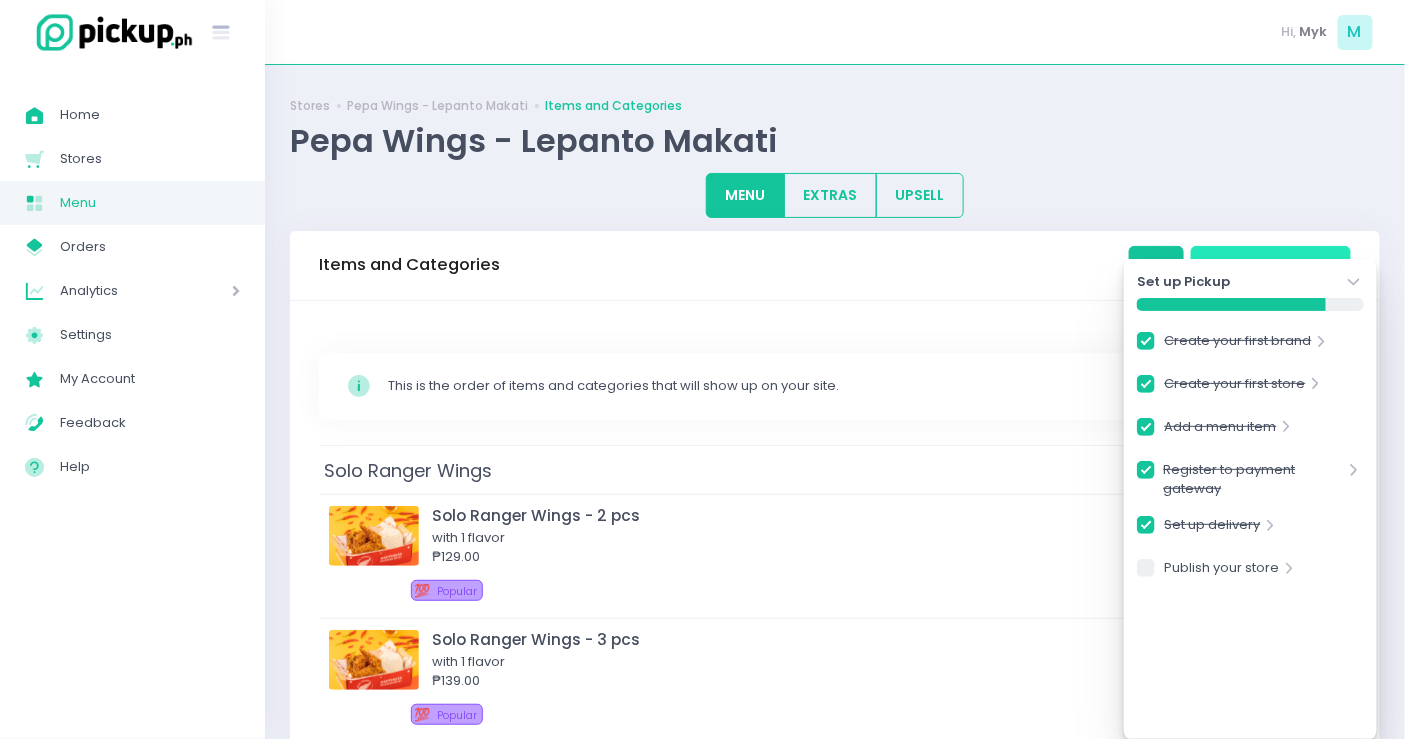 click on "Stockholm-icons / Navigation / Angle-down Created with Sketch." 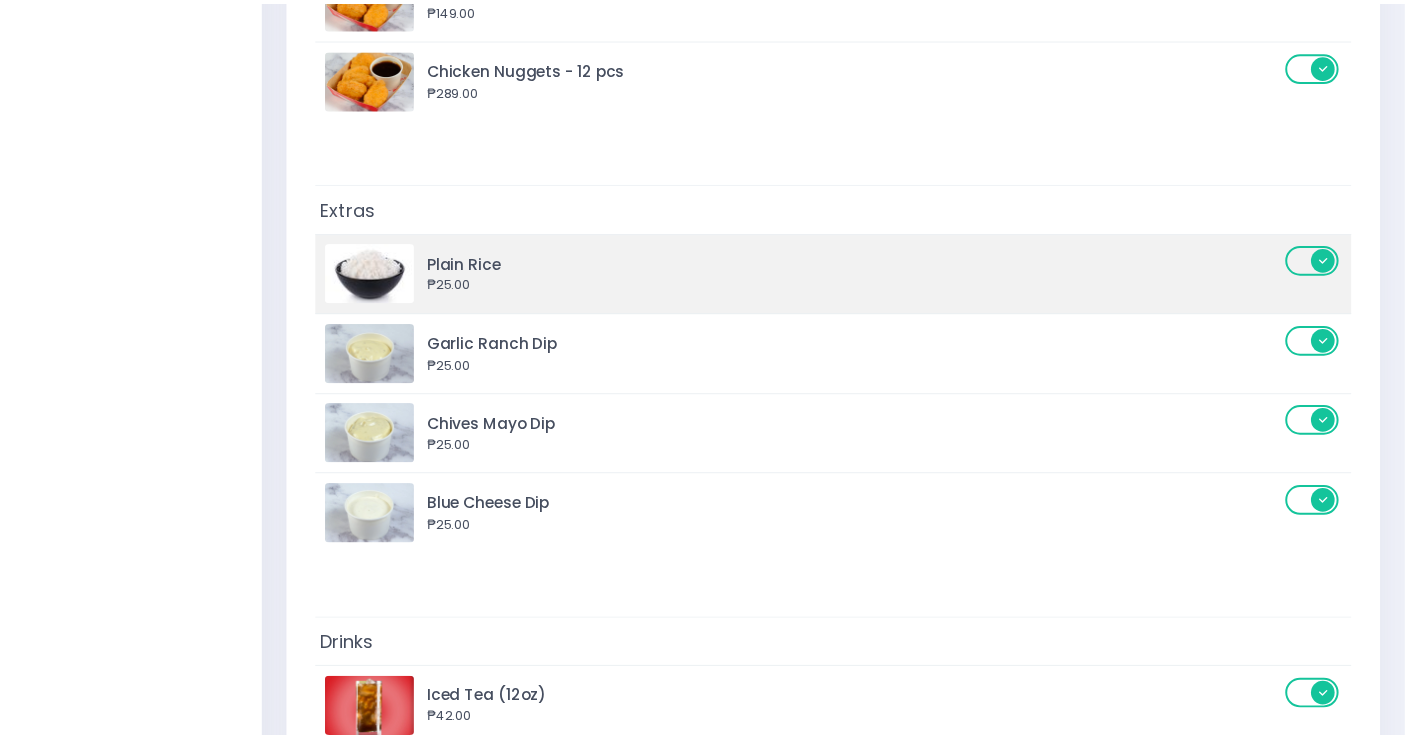 scroll, scrollTop: 3486, scrollLeft: 0, axis: vertical 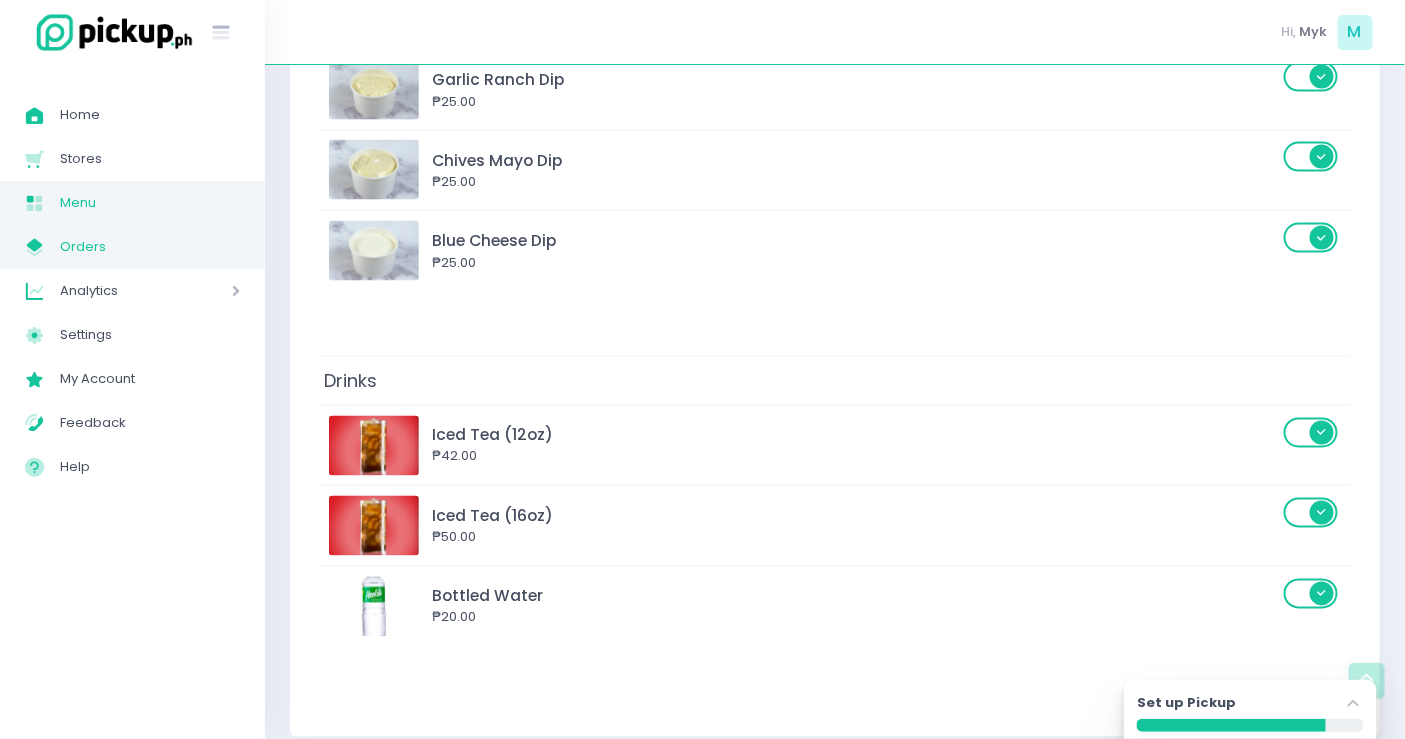 click on "Orders" at bounding box center (150, 247) 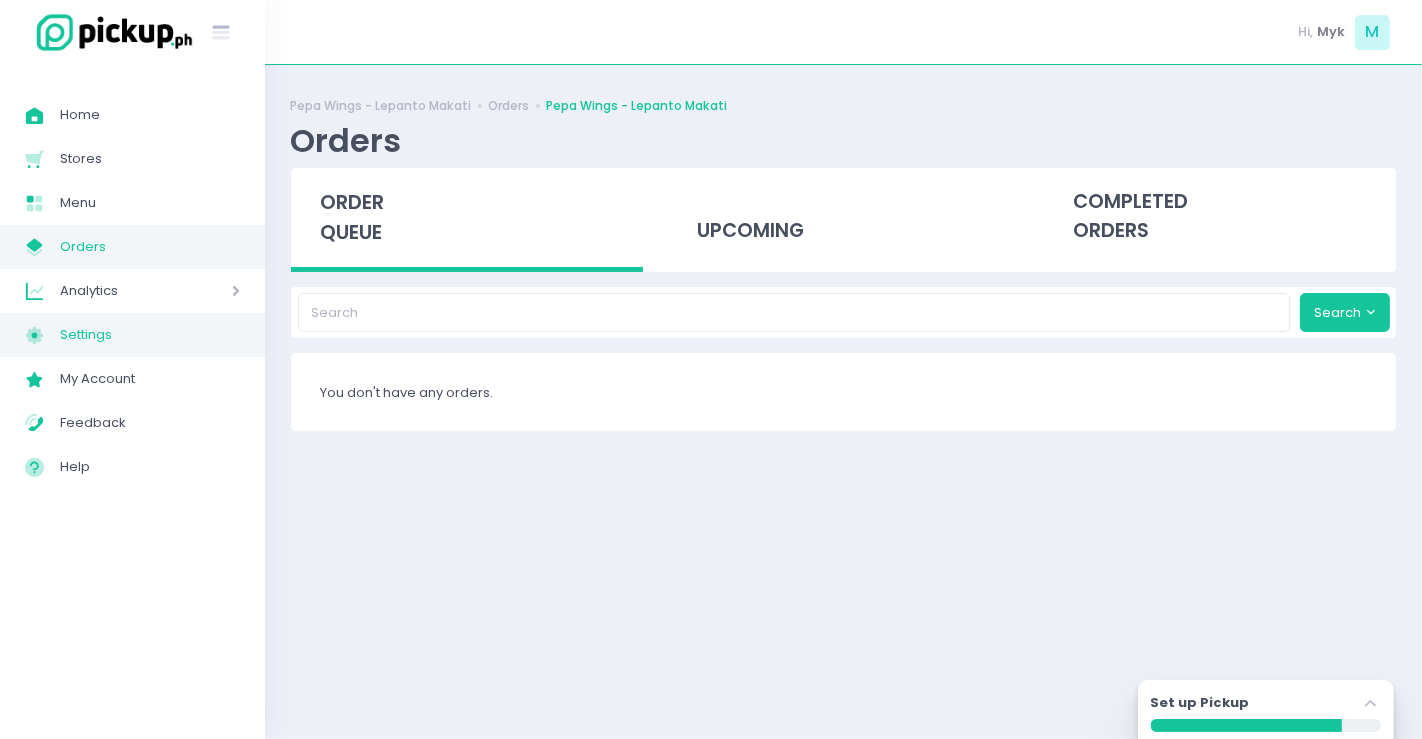 click on "Settings" at bounding box center [150, 335] 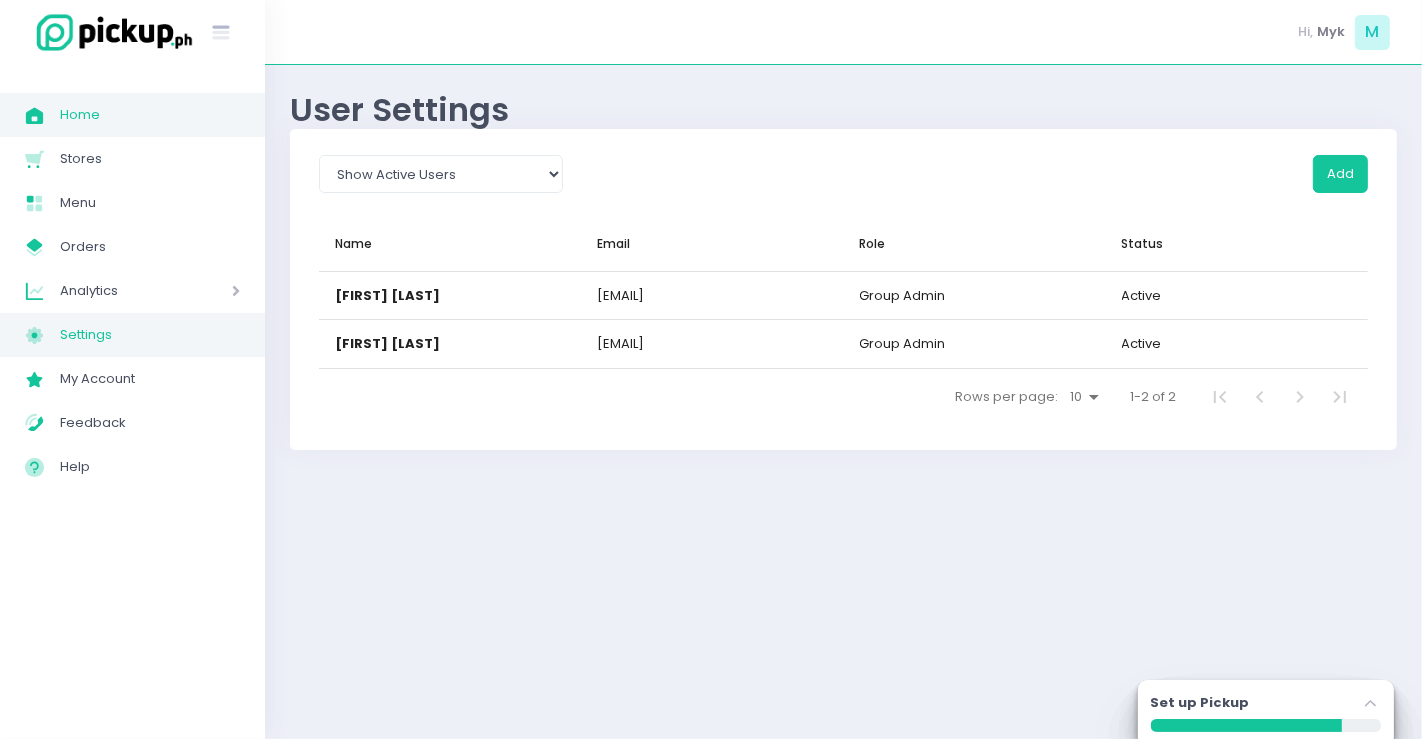 click on "Home Created with Sketch. Home" at bounding box center [132, 115] 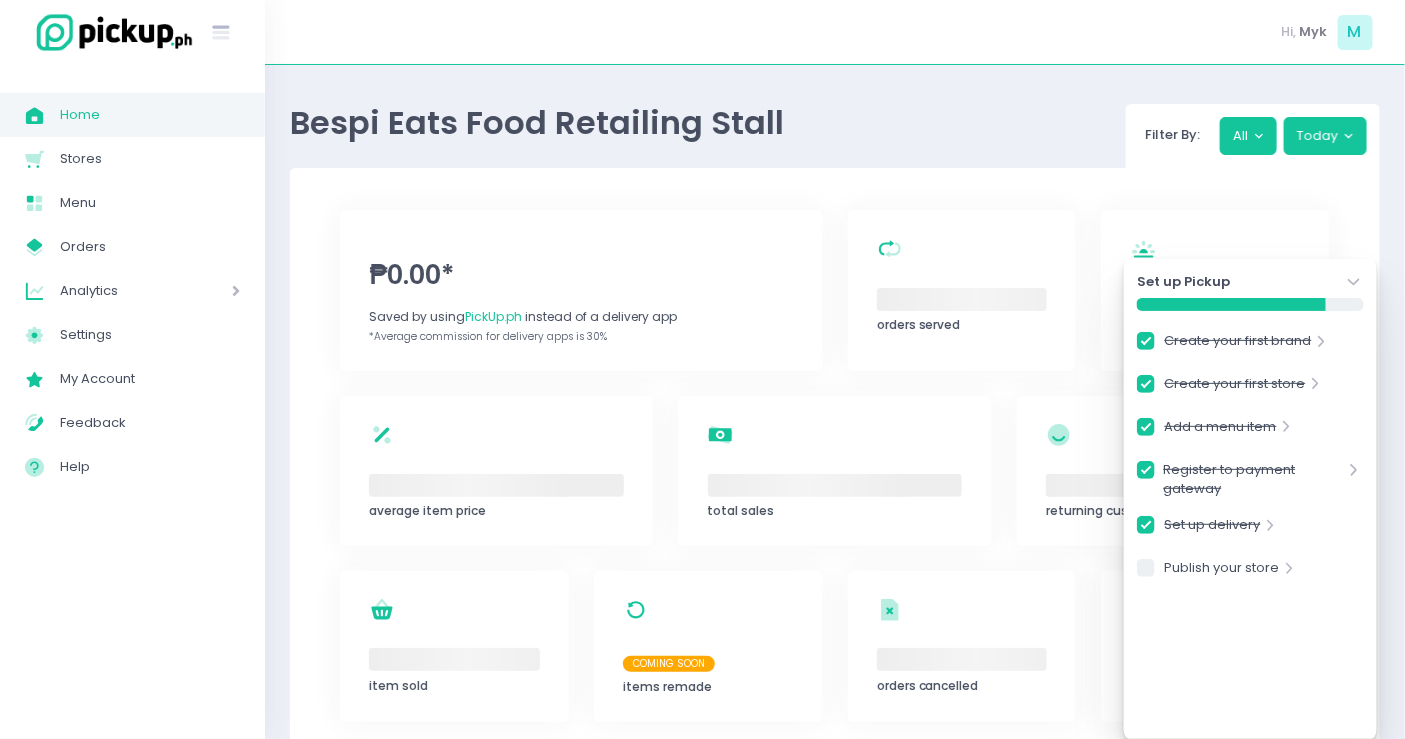 checkbox on "true" 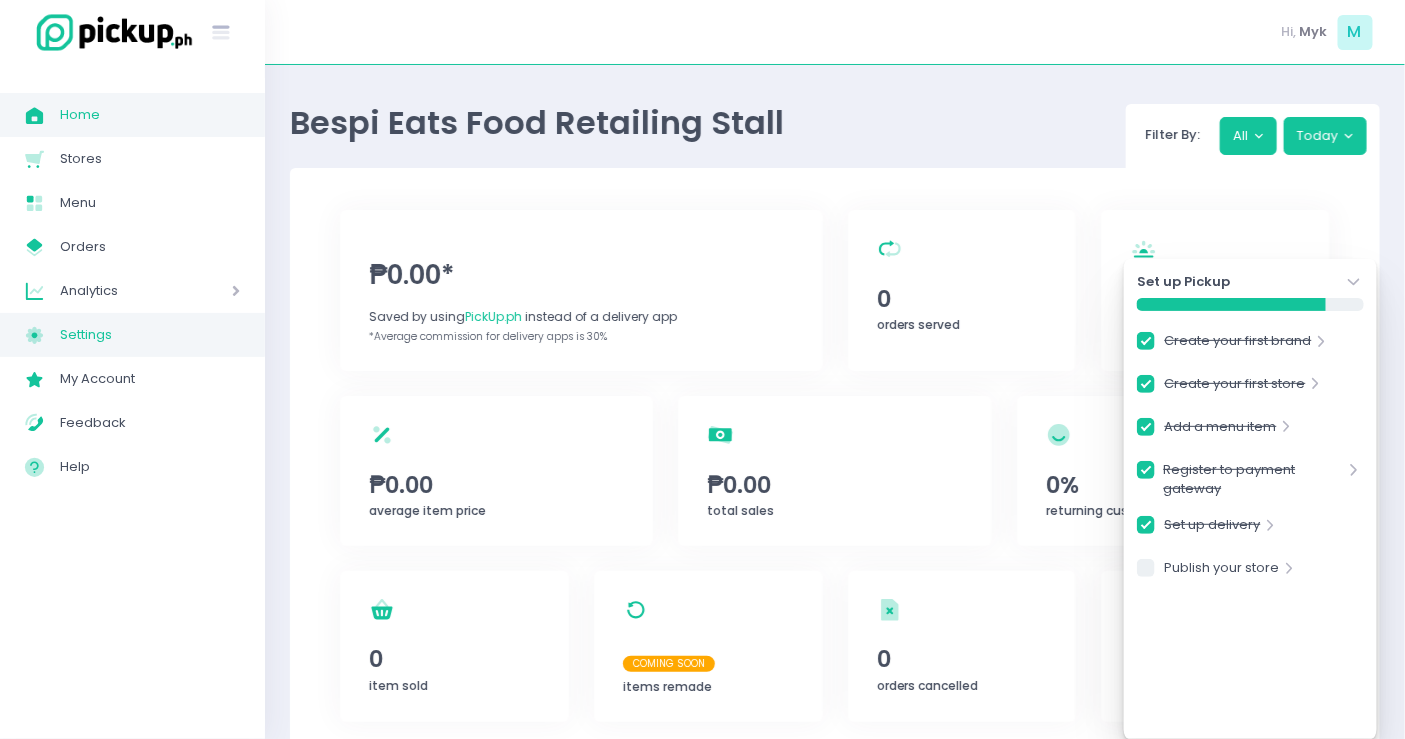 click on "Settings" at bounding box center (150, 335) 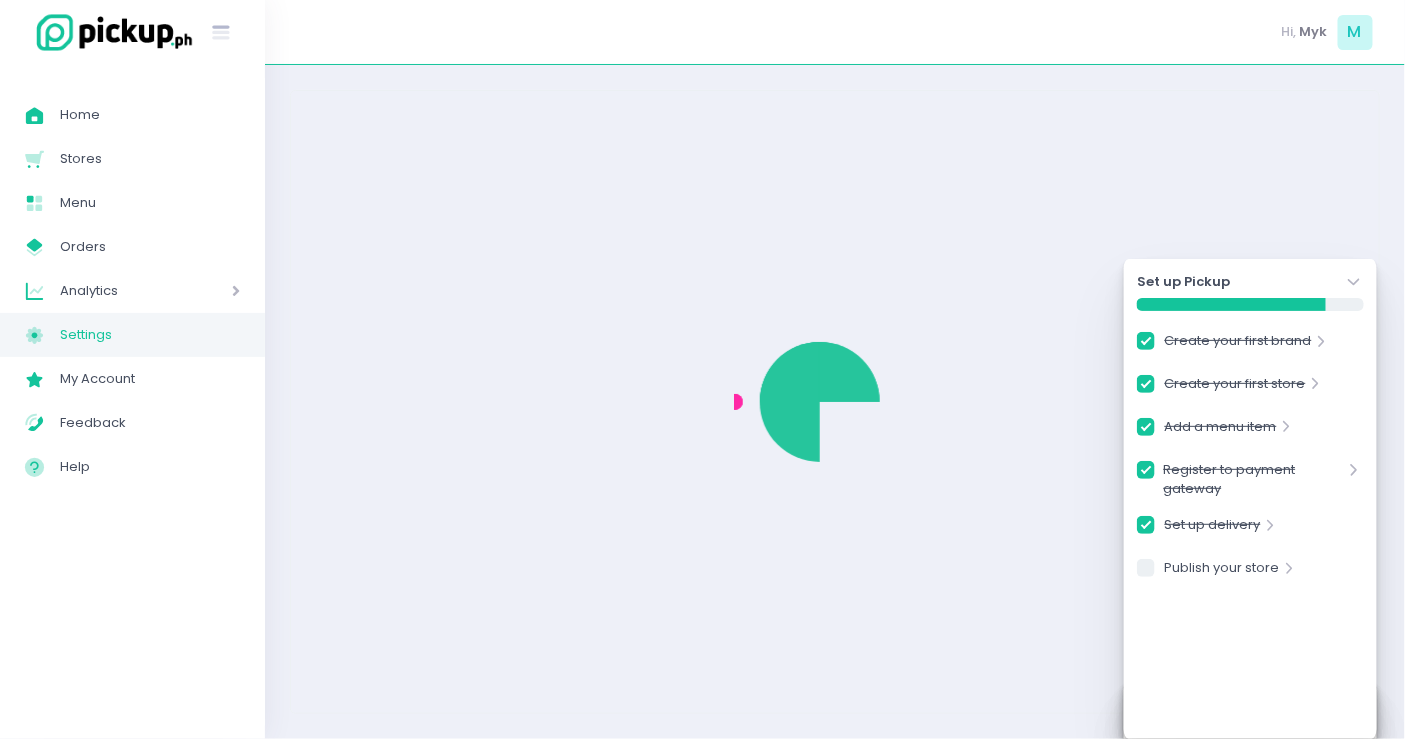 checkbox on "true" 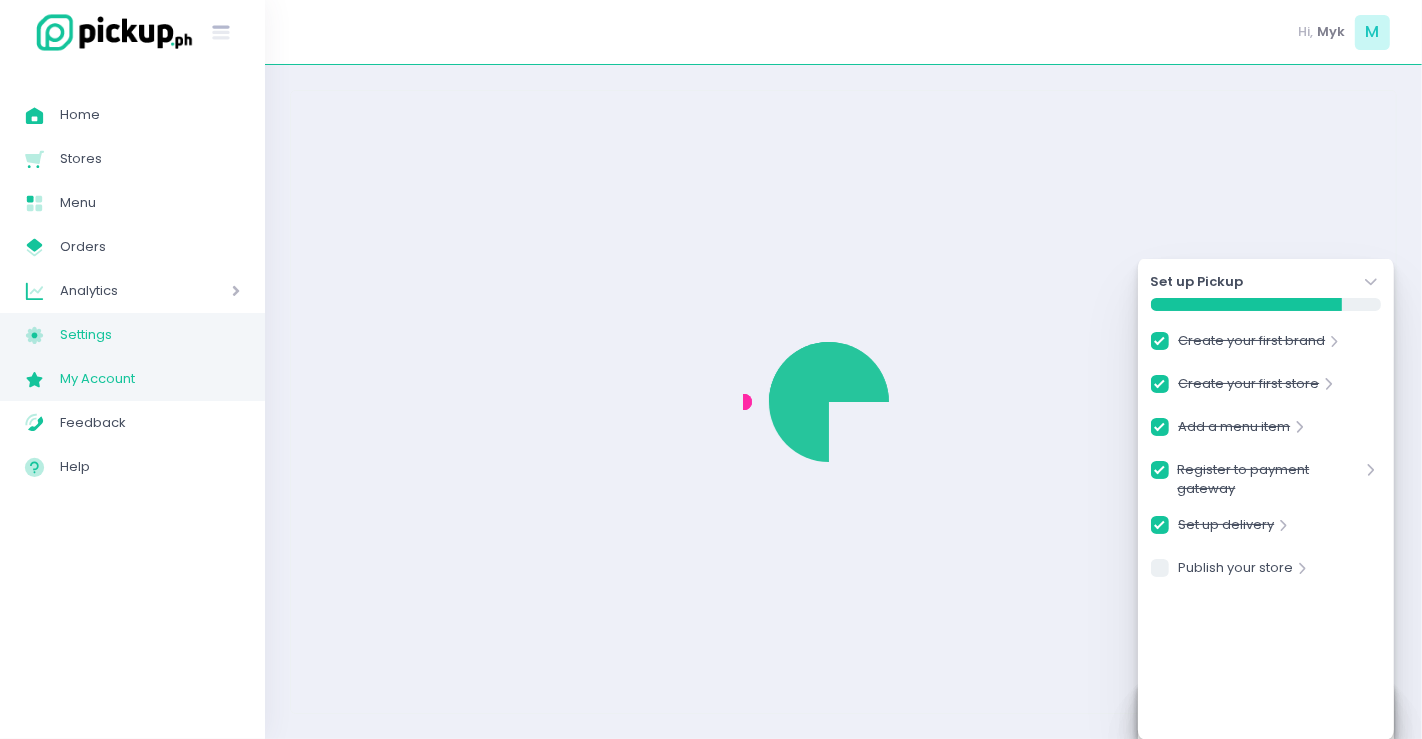 checkbox on "true" 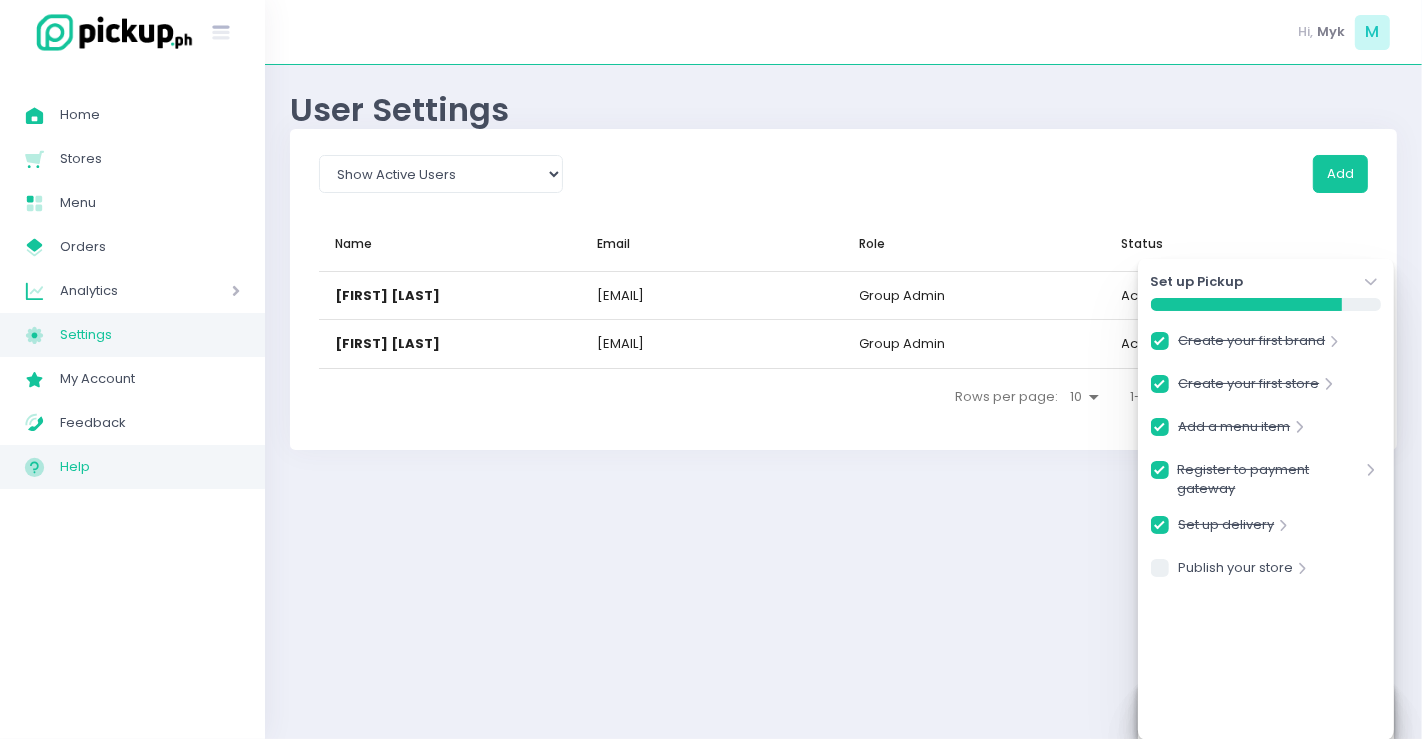 click on "Help" at bounding box center [150, 467] 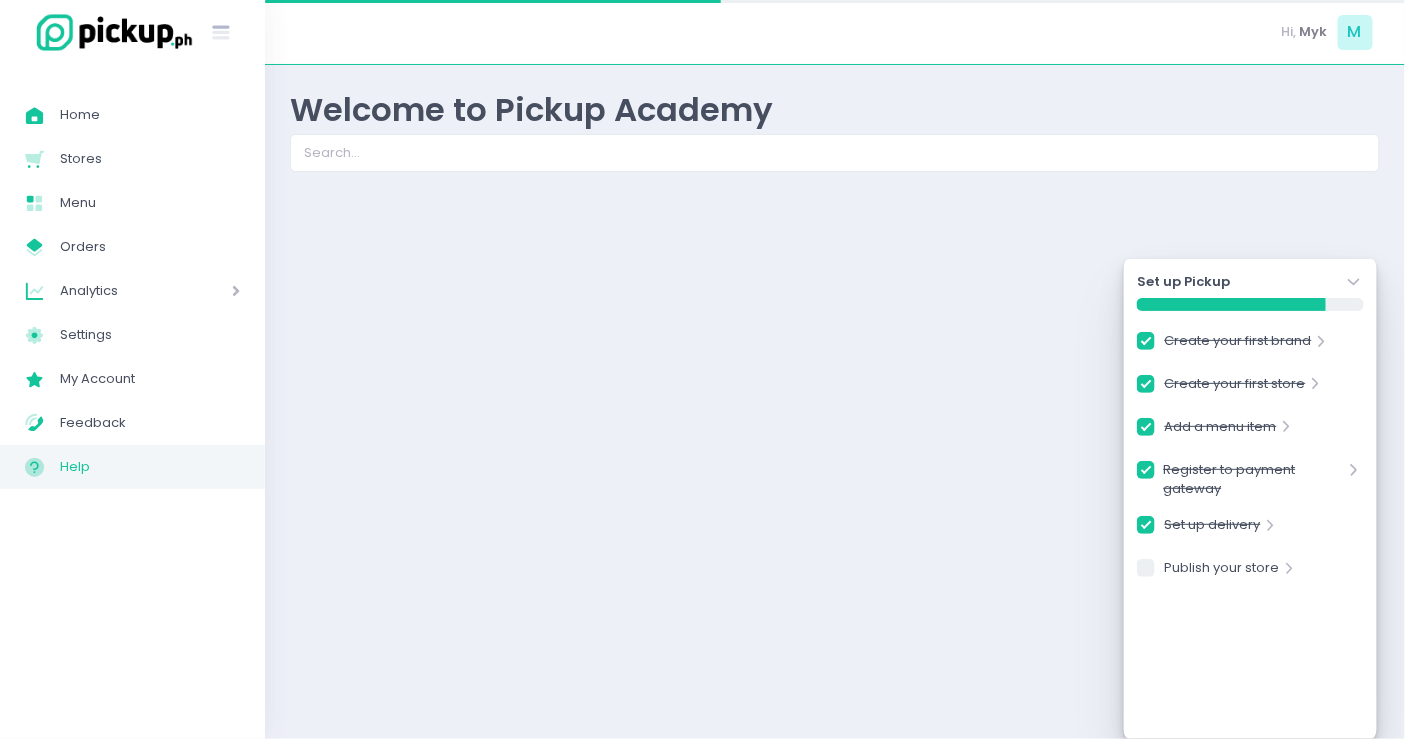 checkbox on "true" 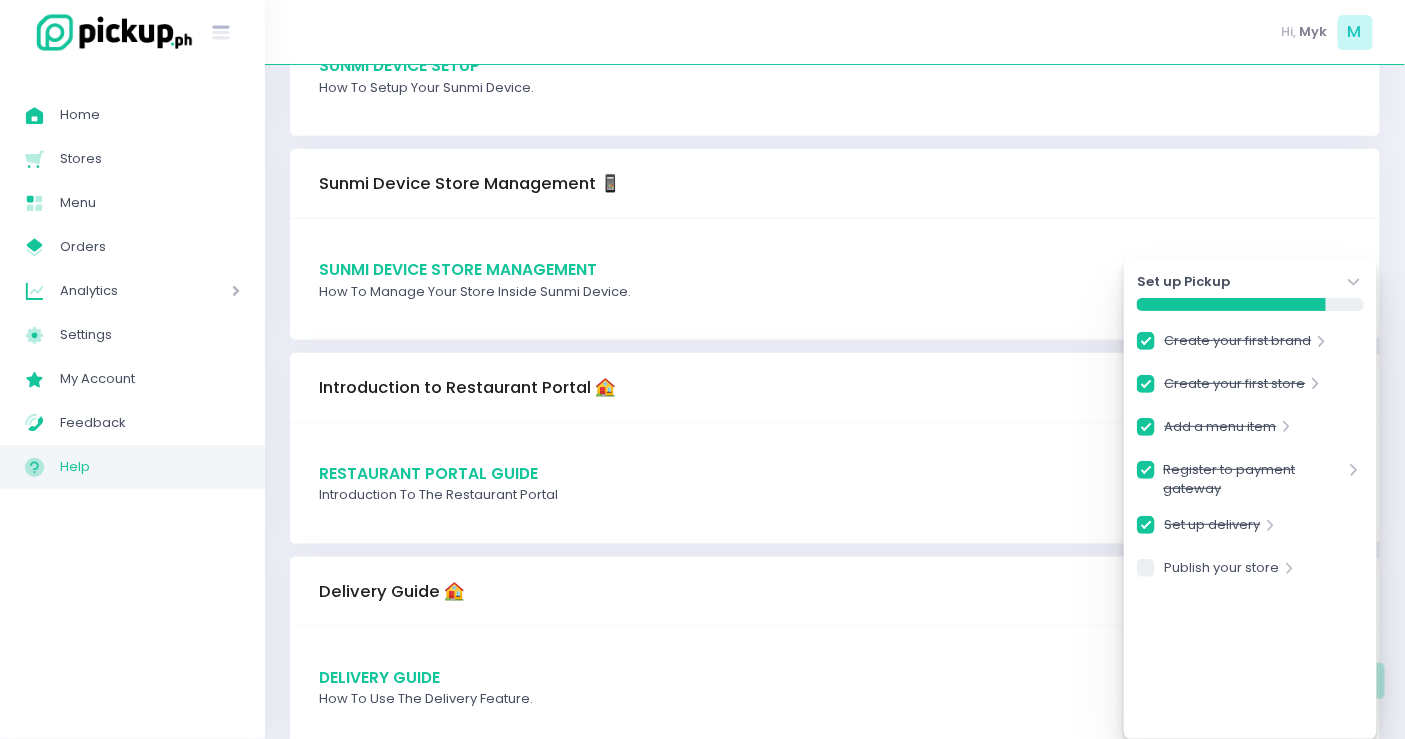 scroll, scrollTop: 666, scrollLeft: 0, axis: vertical 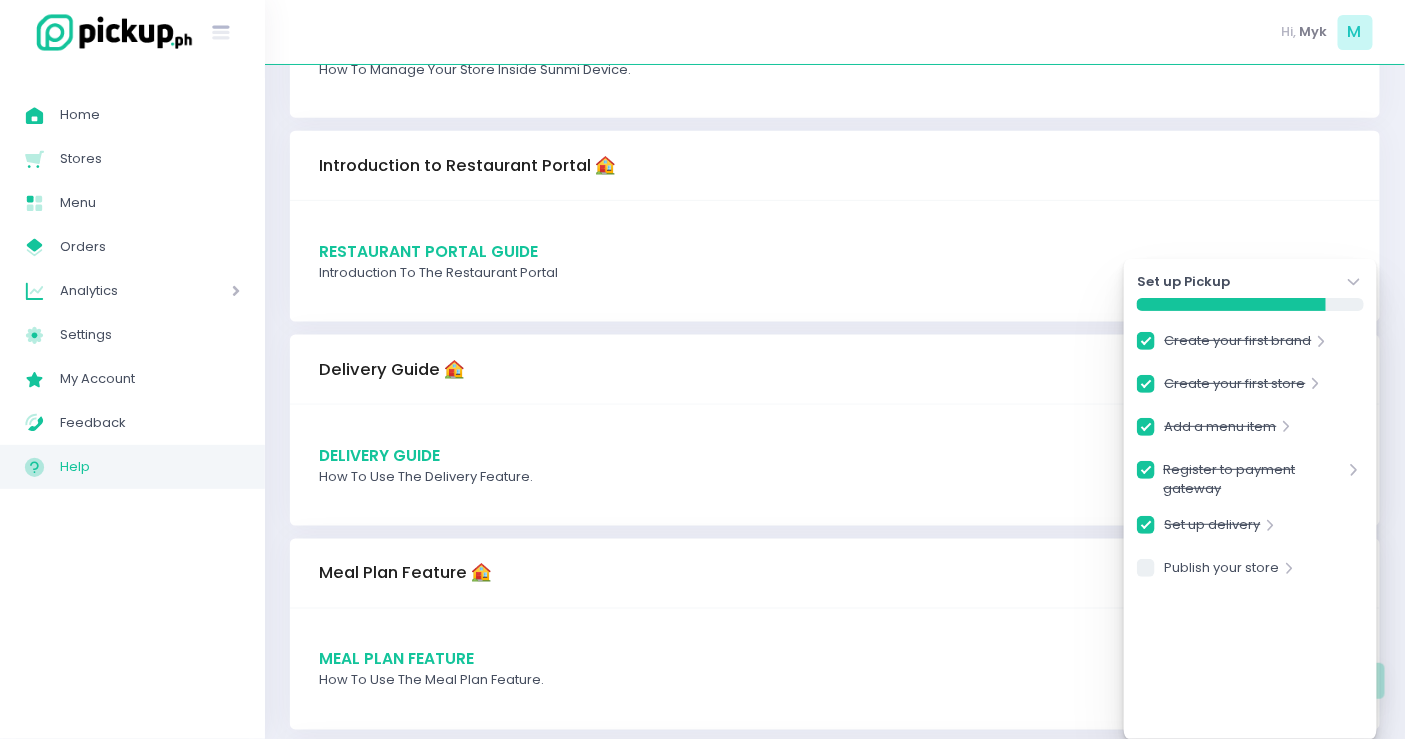 click on "Delivery Guide" at bounding box center [835, 455] 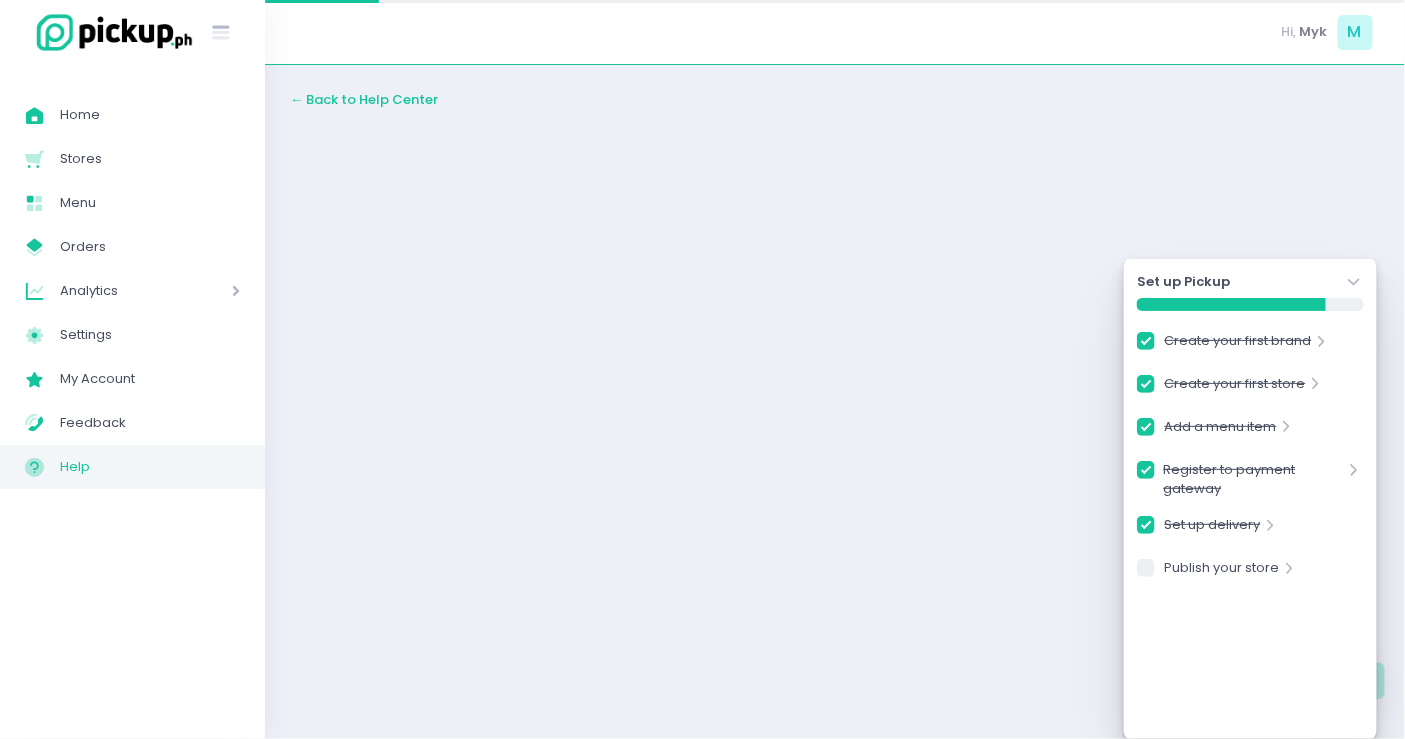 scroll, scrollTop: 0, scrollLeft: 0, axis: both 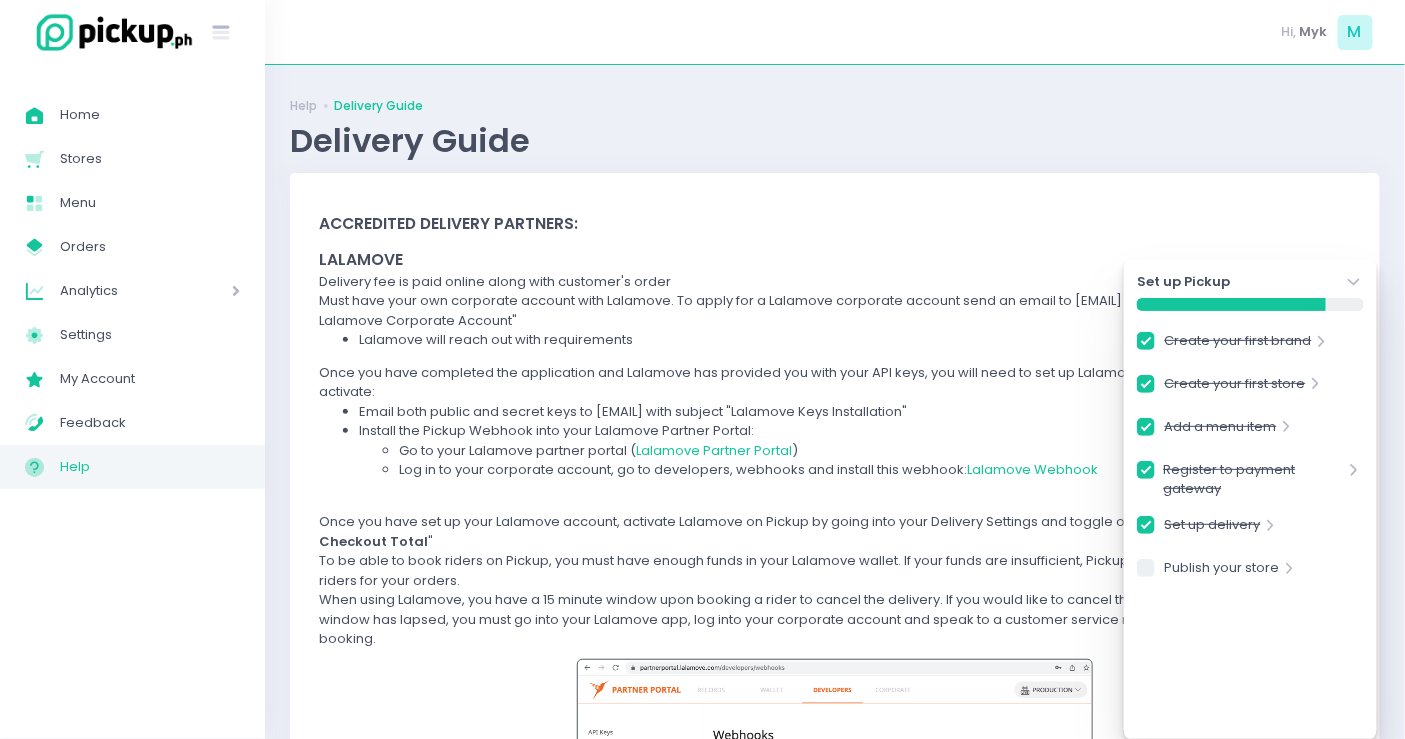 click on "Stockholm-icons / Navigation / Angle-down Created with Sketch." 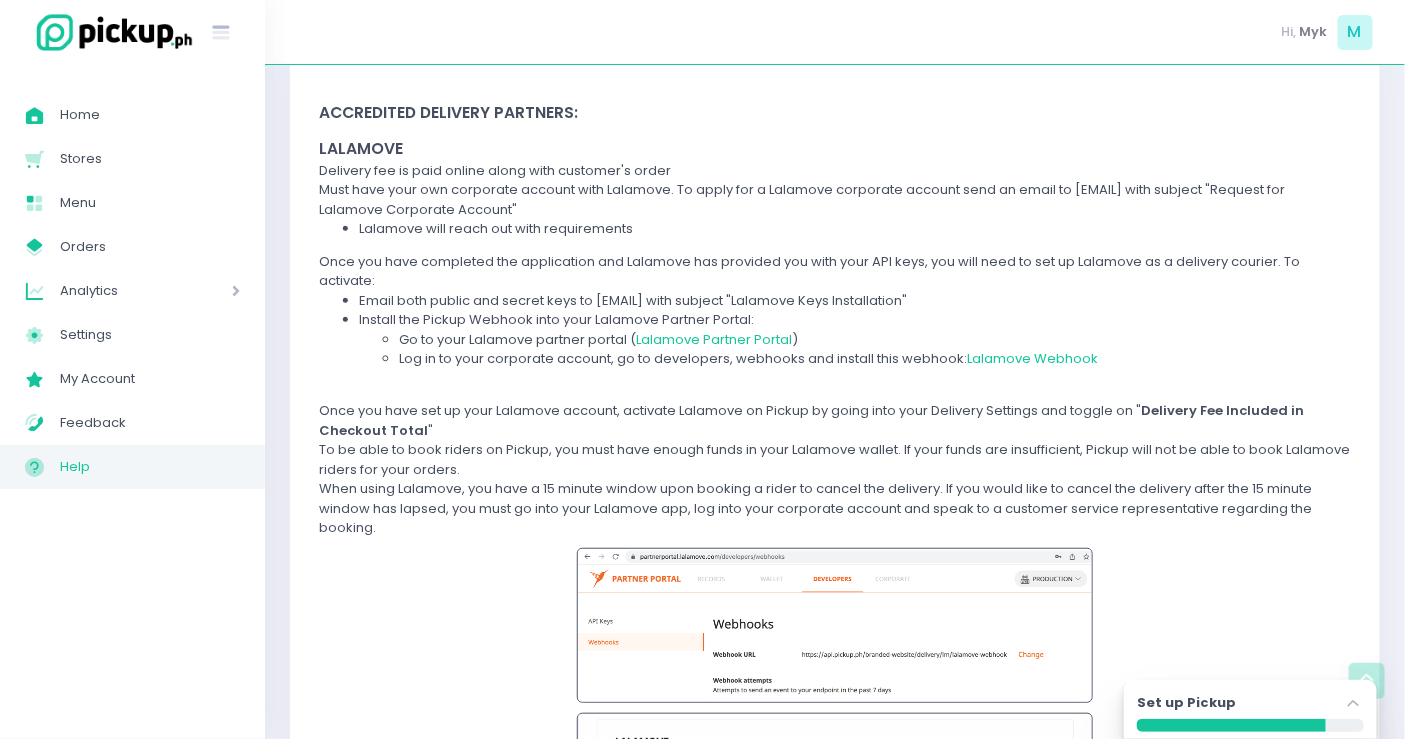 scroll, scrollTop: 0, scrollLeft: 0, axis: both 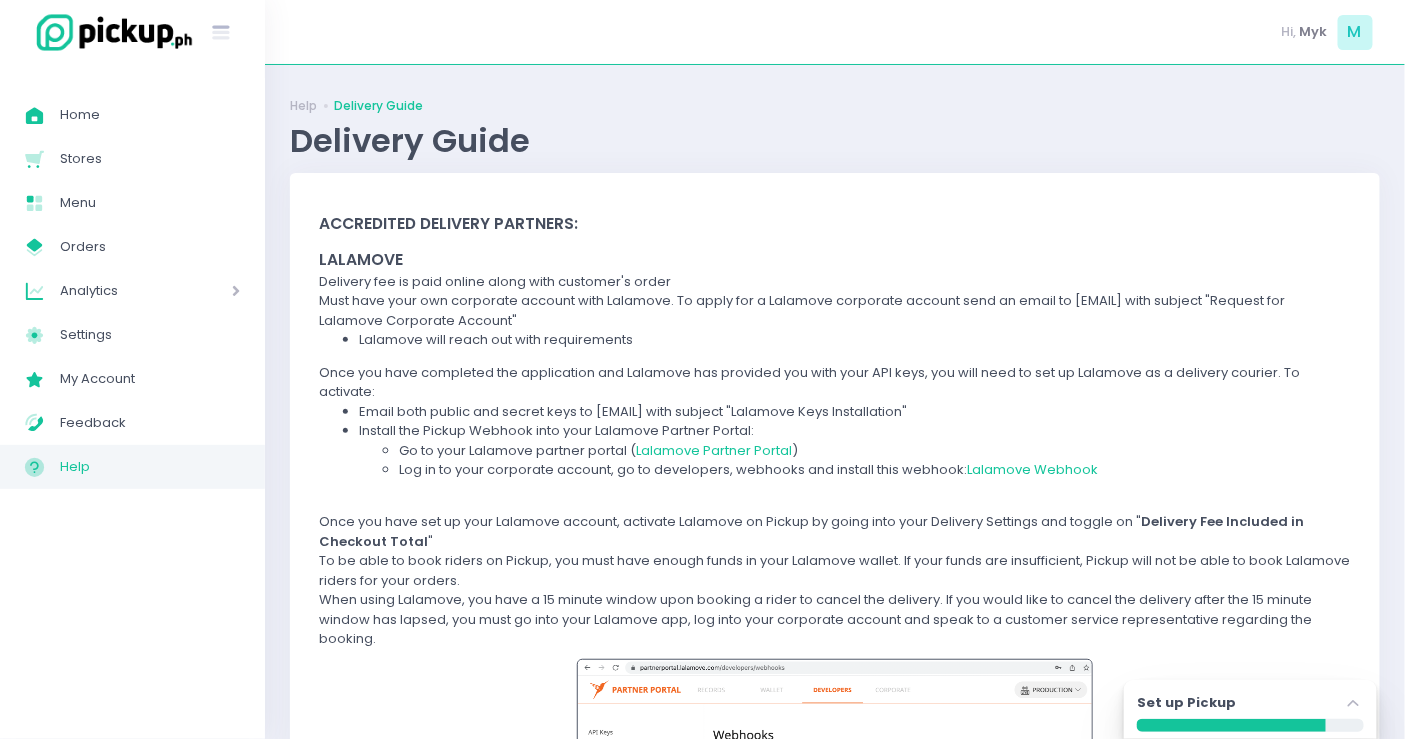 click on "Help" at bounding box center (150, 467) 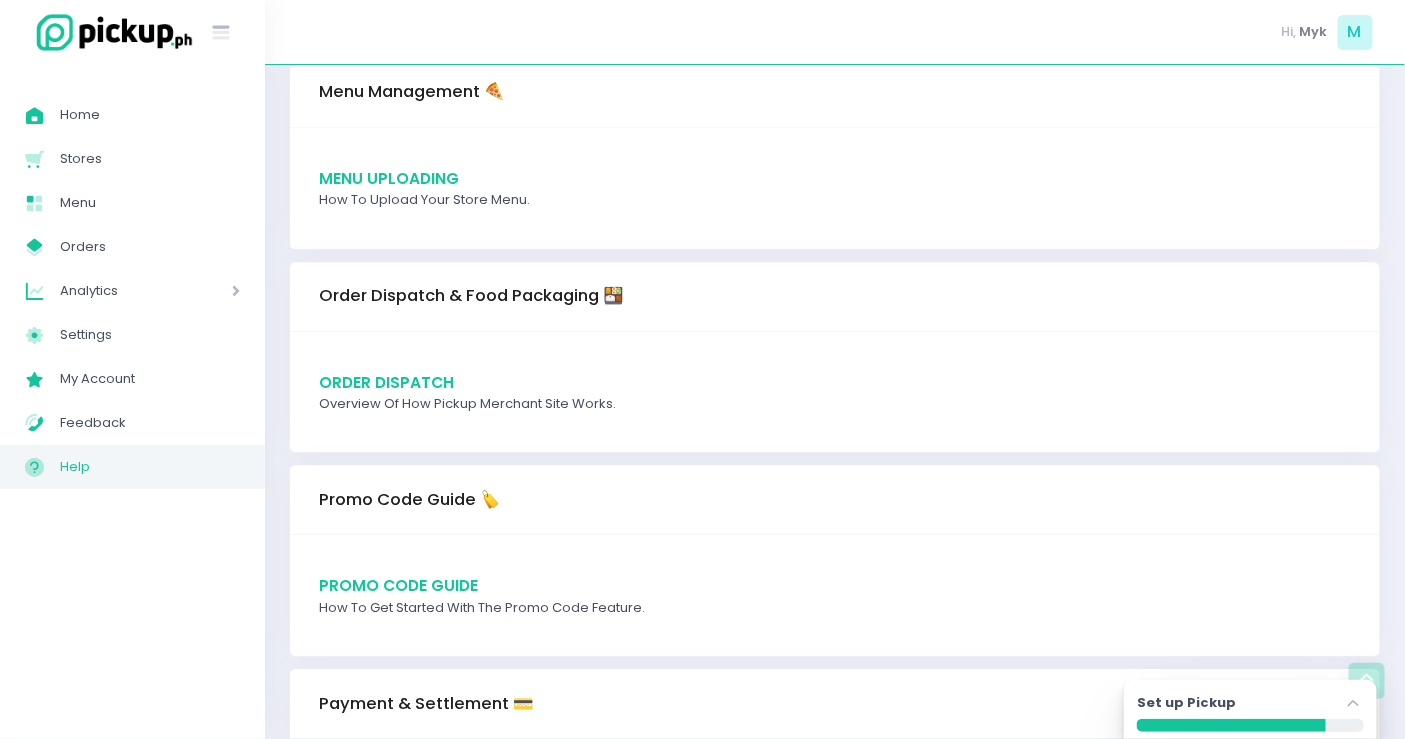 scroll, scrollTop: 1666, scrollLeft: 0, axis: vertical 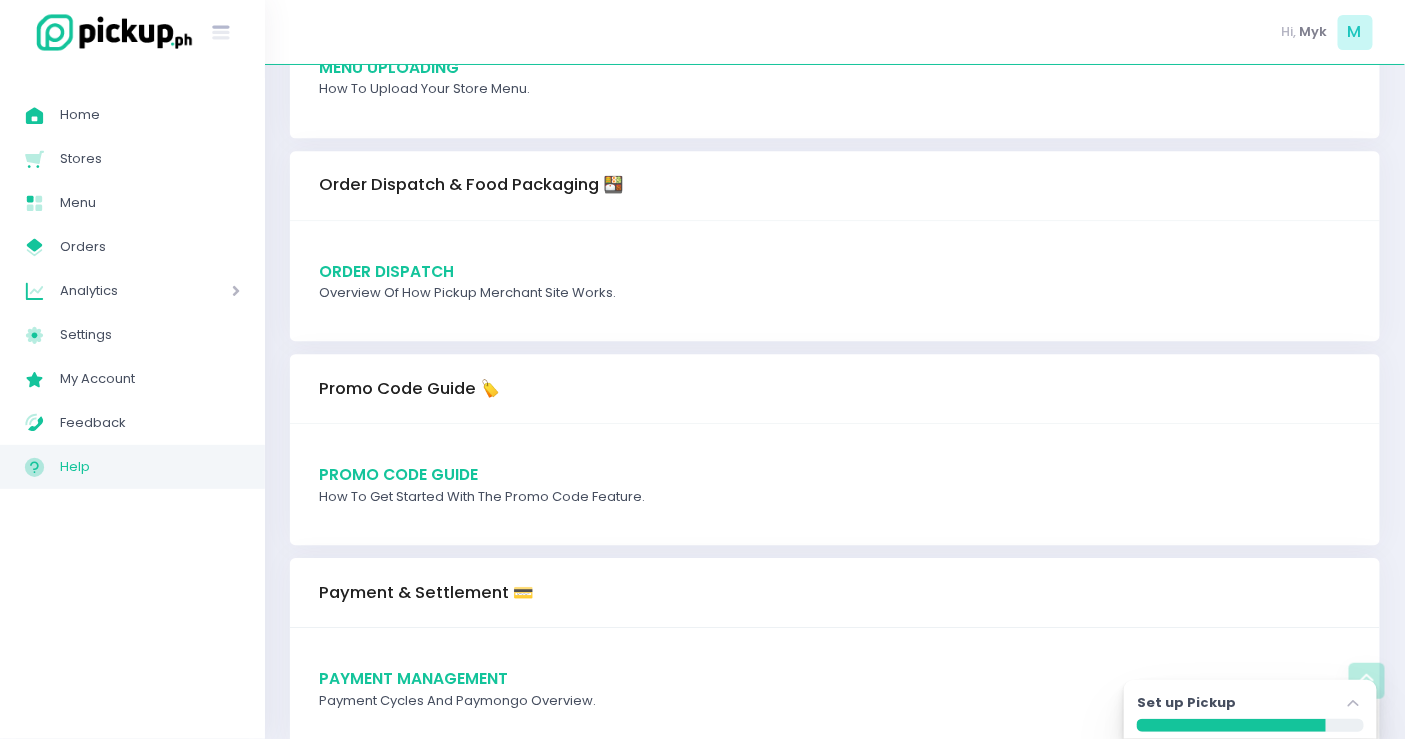 click on "Payment Management" at bounding box center [413, 678] 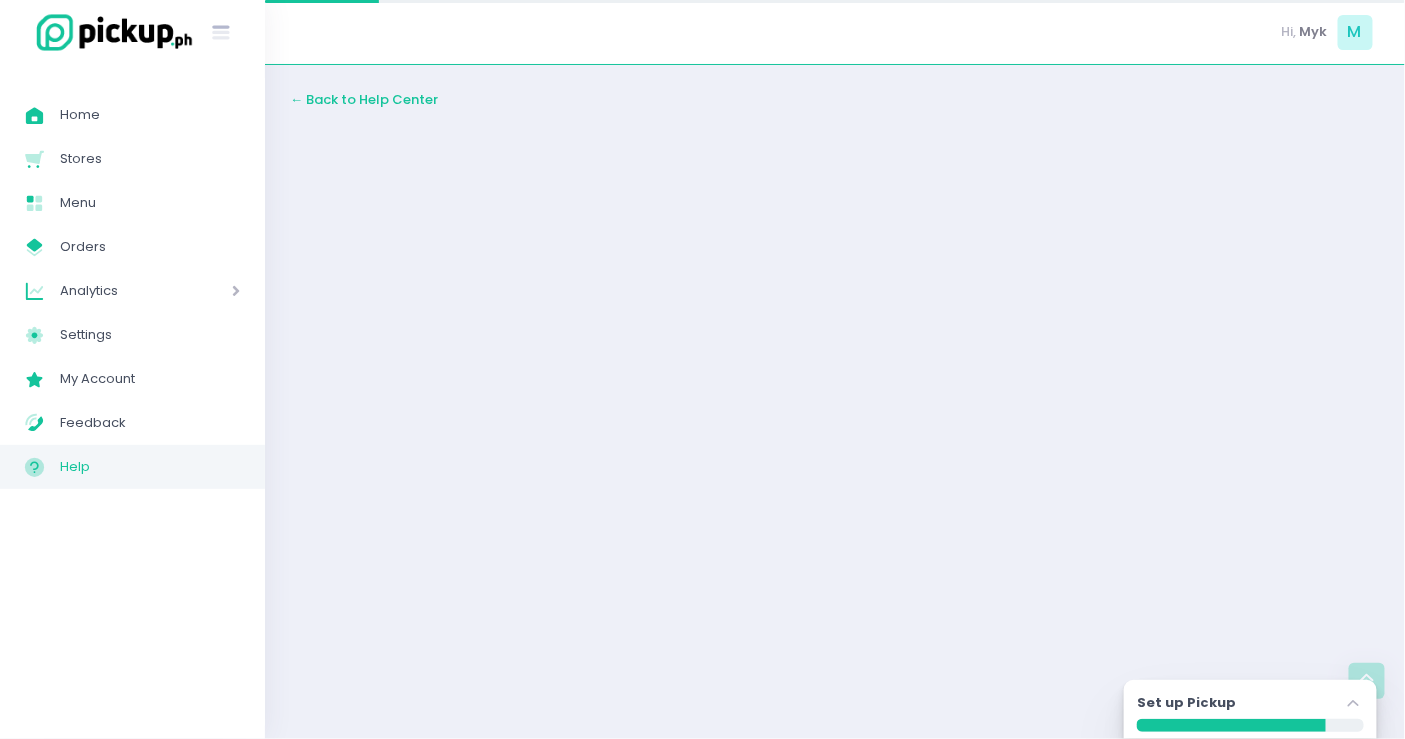 scroll, scrollTop: 0, scrollLeft: 0, axis: both 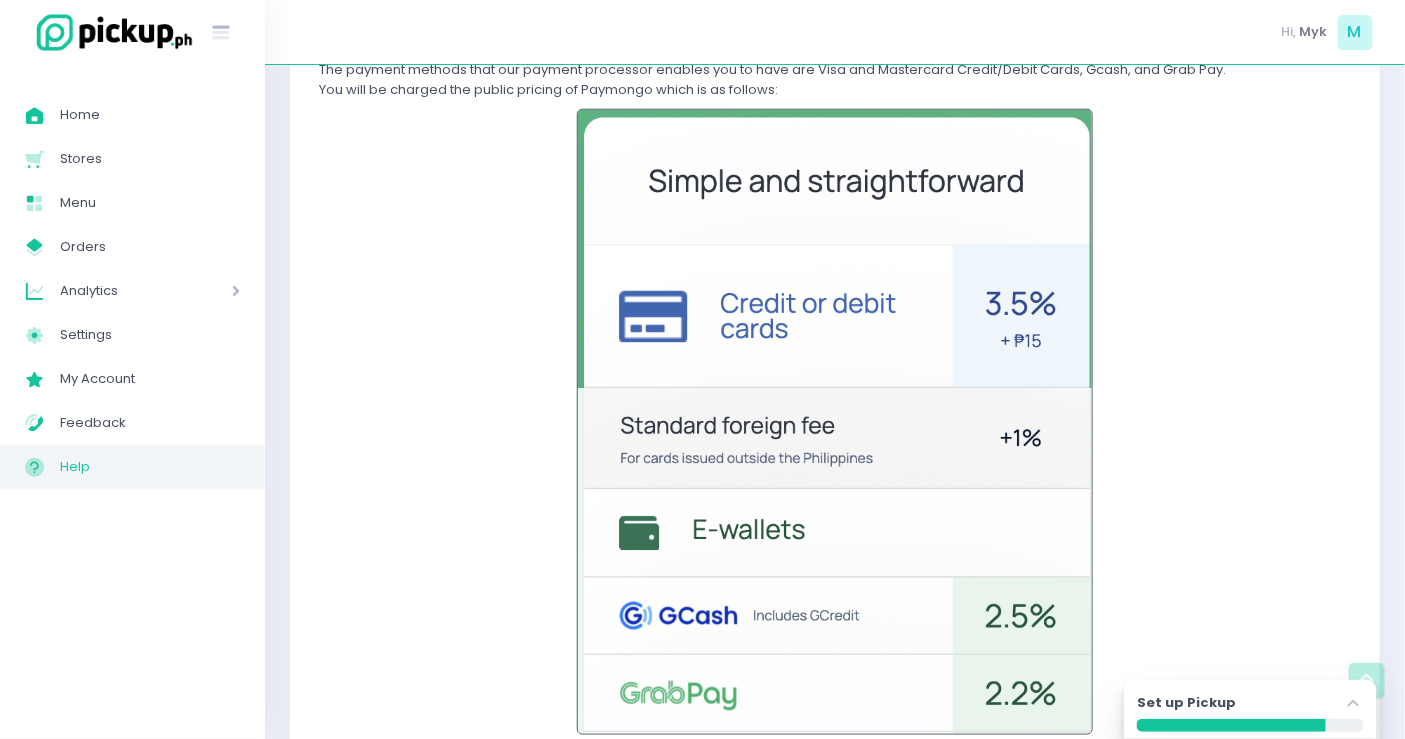 click at bounding box center [835, 421] 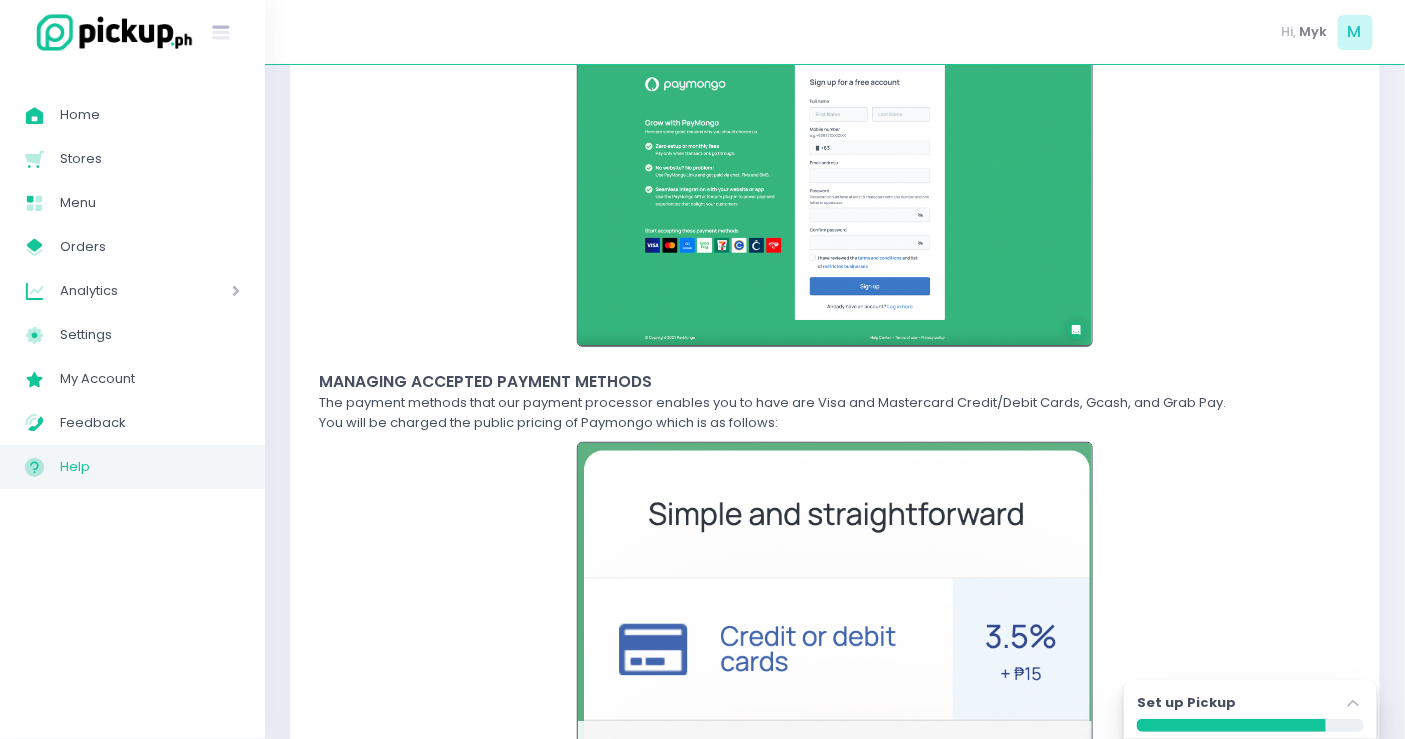 scroll, scrollTop: 0, scrollLeft: 0, axis: both 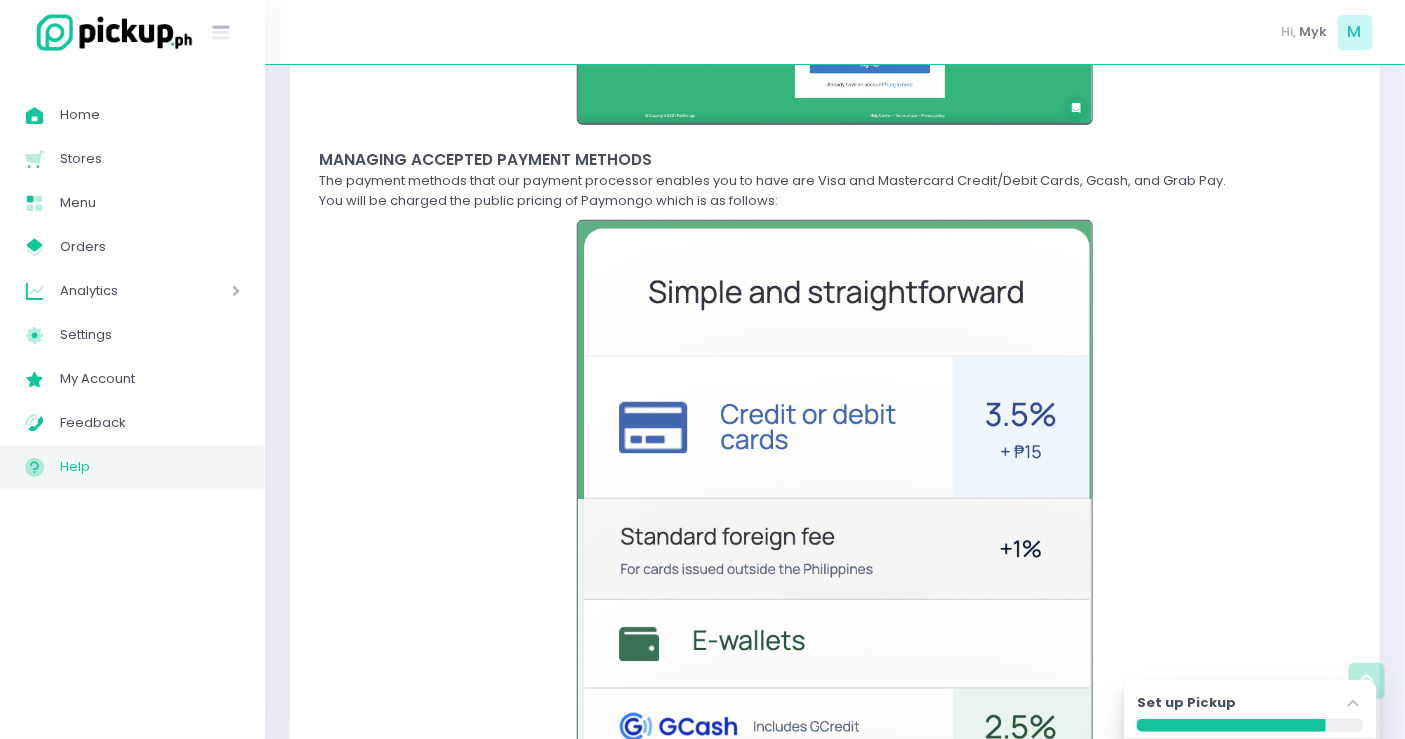 click on "Analytics" at bounding box center [117, 291] 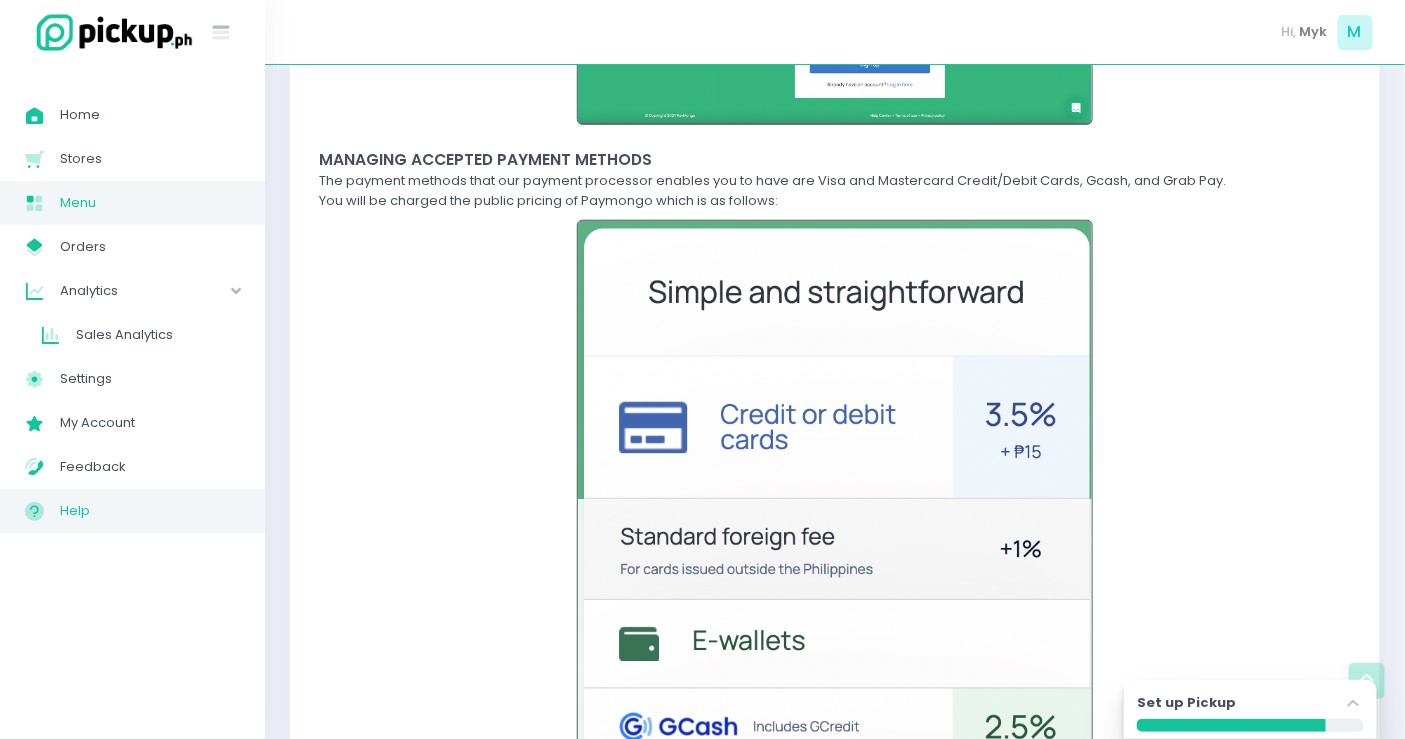 click on "Menu Created with Sketch. Menu" at bounding box center [132, 203] 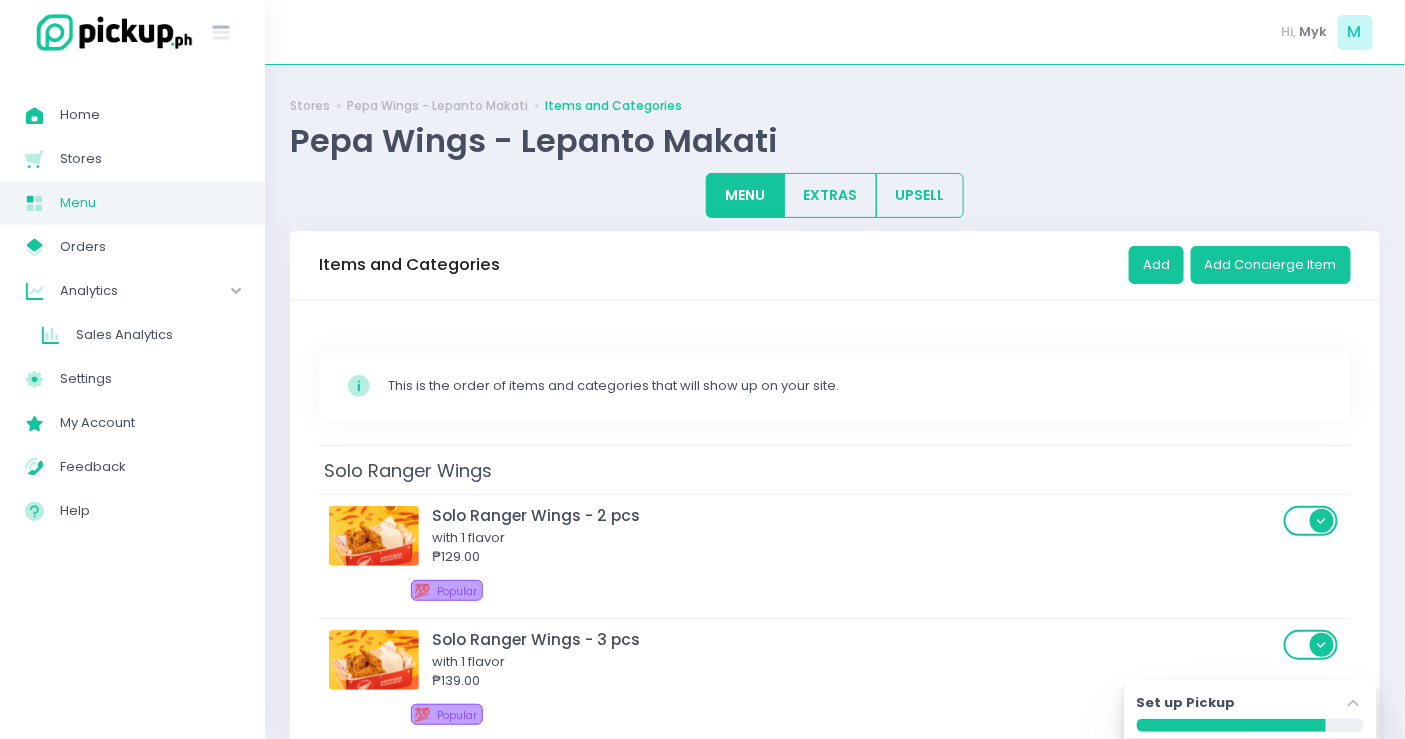 scroll, scrollTop: 888, scrollLeft: 0, axis: vertical 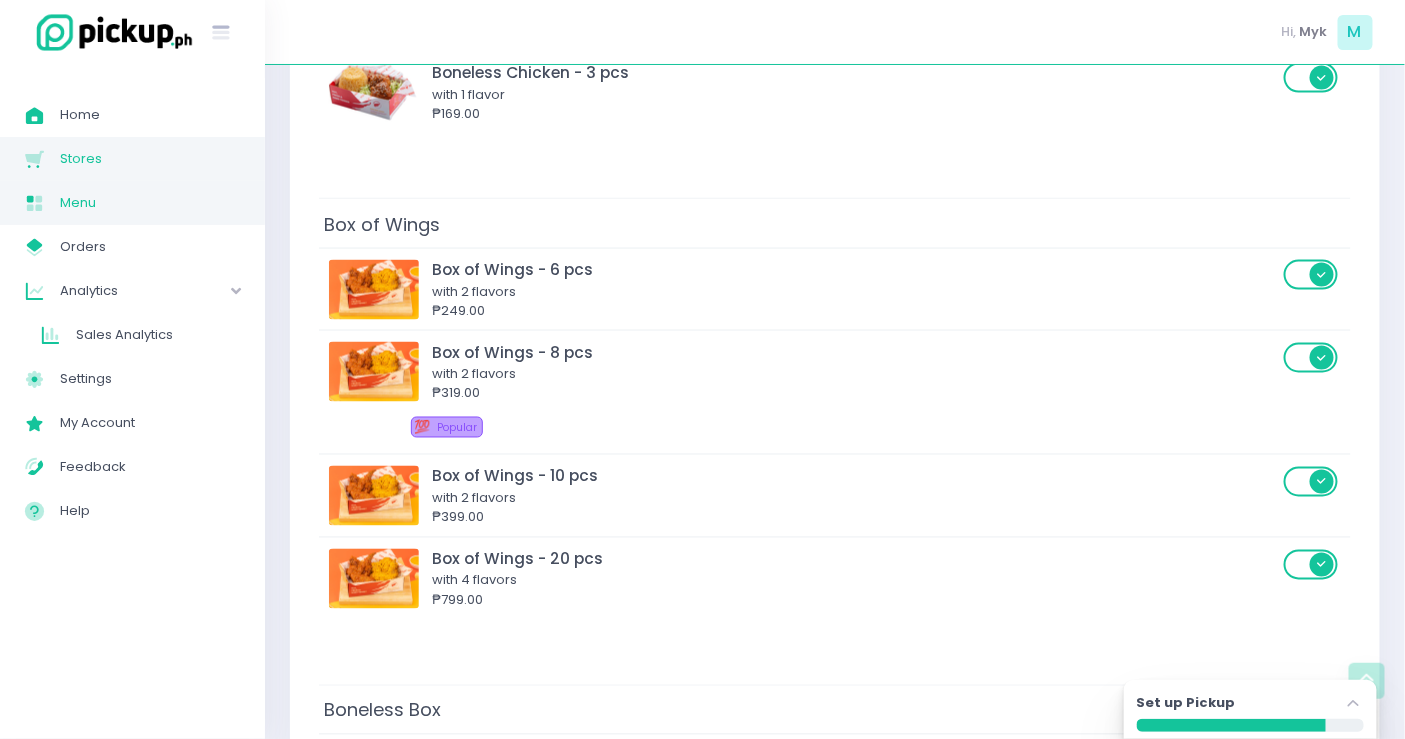 click on "Stores" at bounding box center (150, 159) 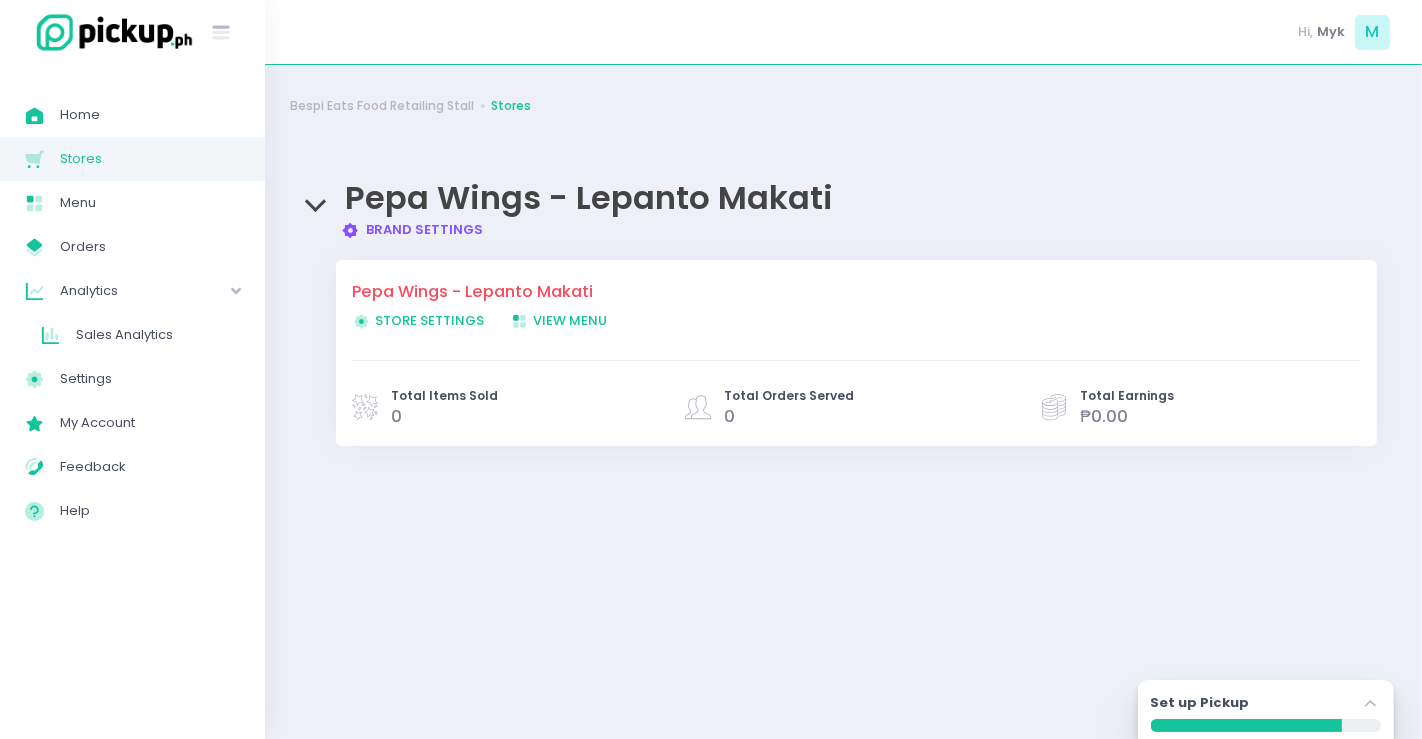 click on "View Menu Created with Sketch. View Menu" at bounding box center [558, 320] 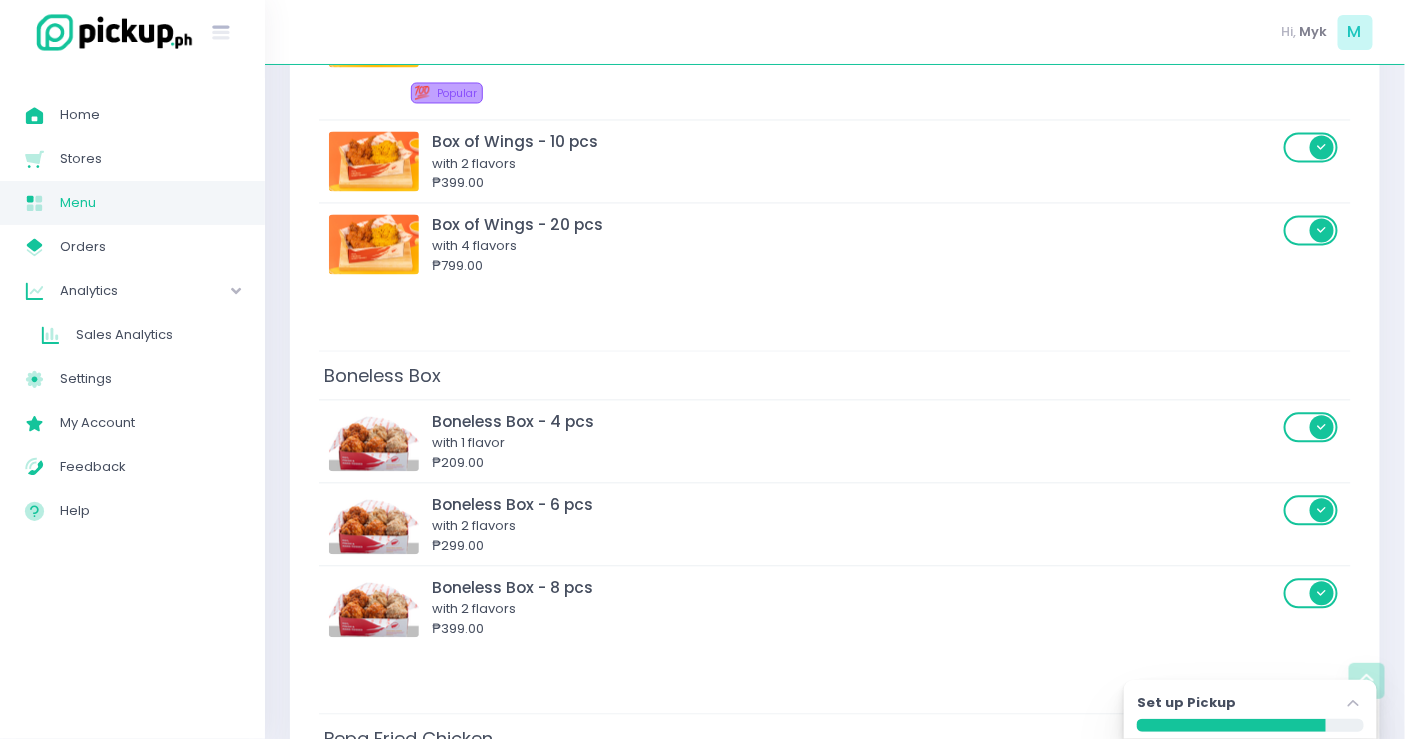scroll, scrollTop: 2000, scrollLeft: 0, axis: vertical 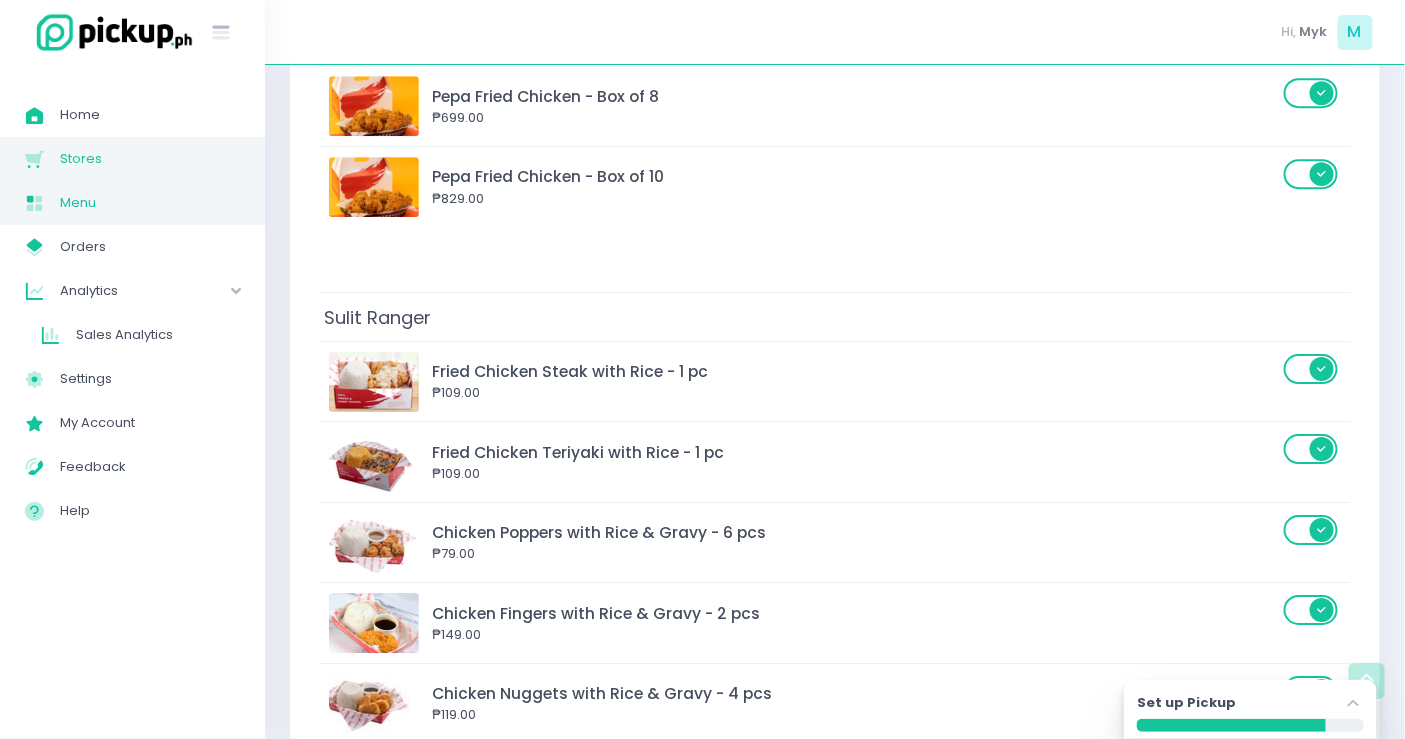 click on "Stores" at bounding box center [150, 159] 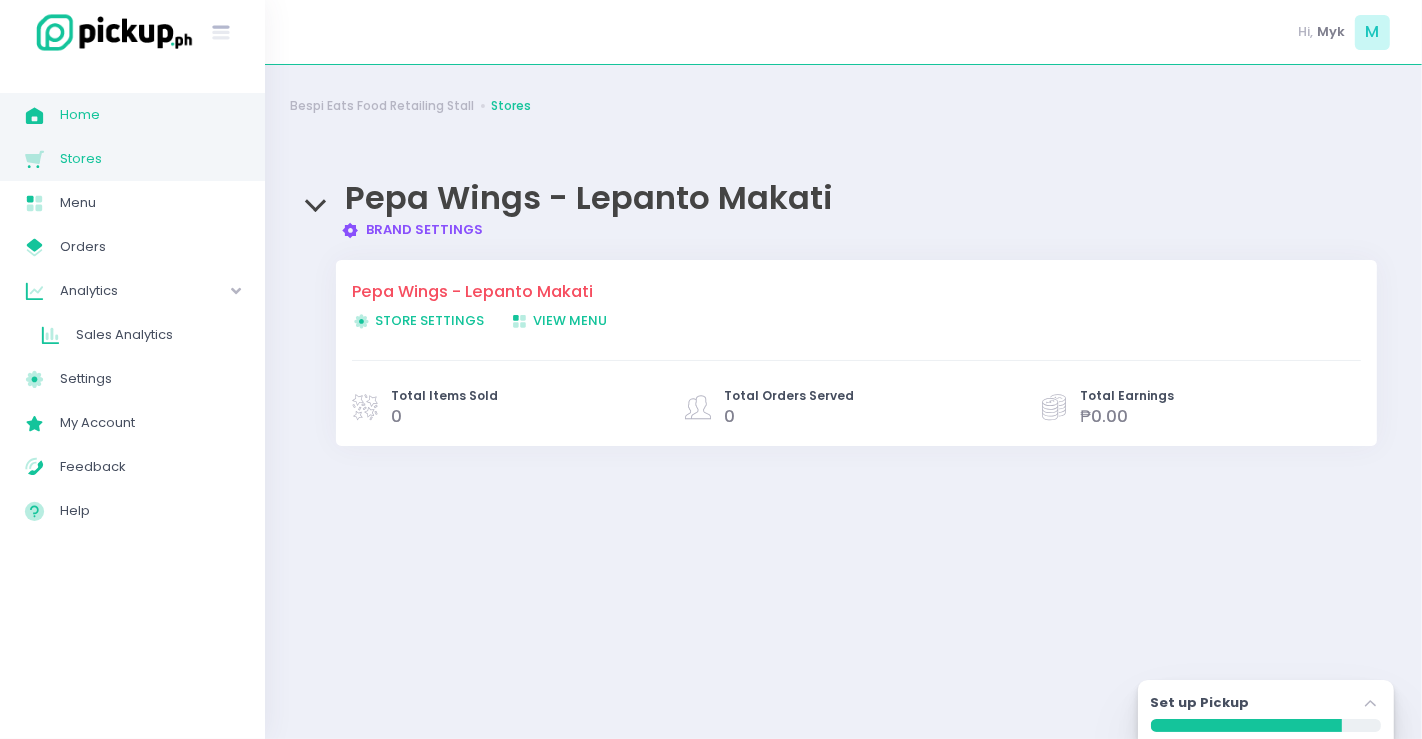 click on "Home" at bounding box center [150, 115] 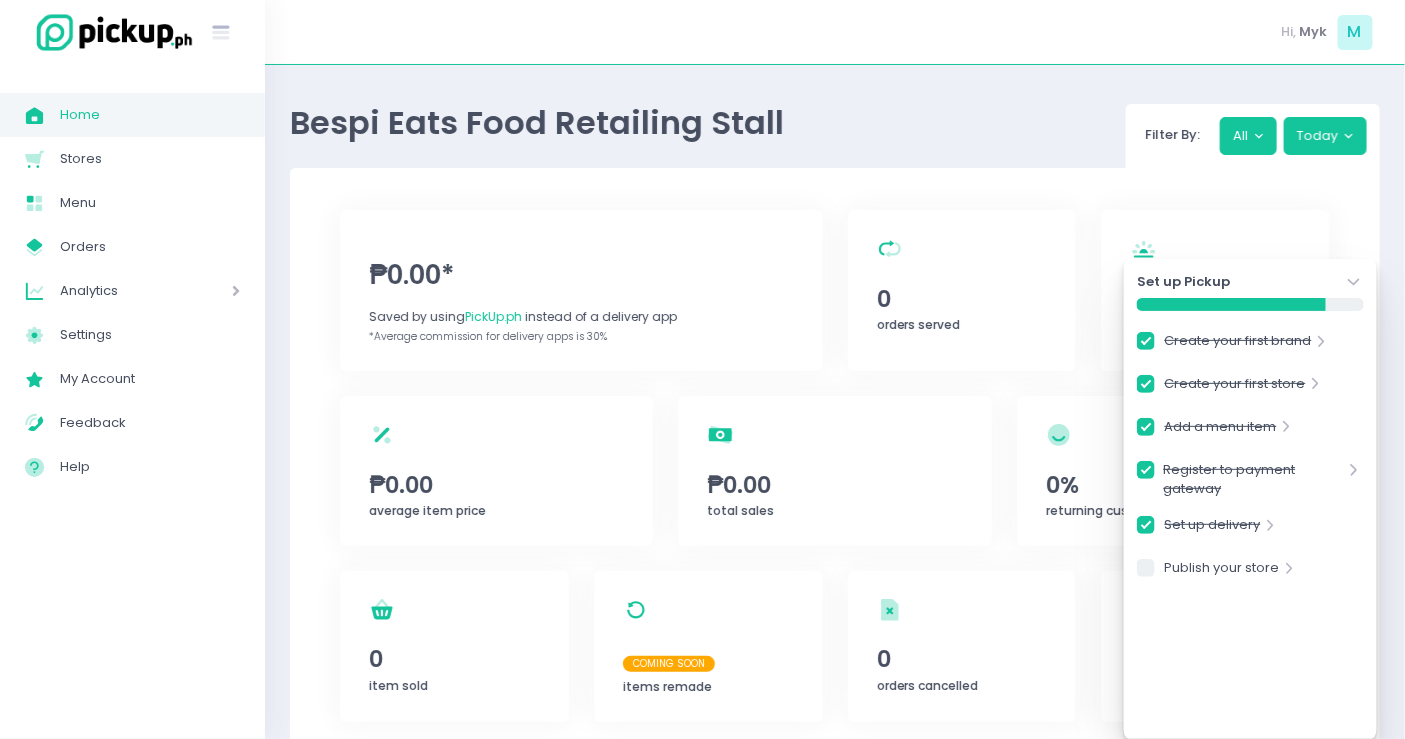 scroll, scrollTop: 524, scrollLeft: 0, axis: vertical 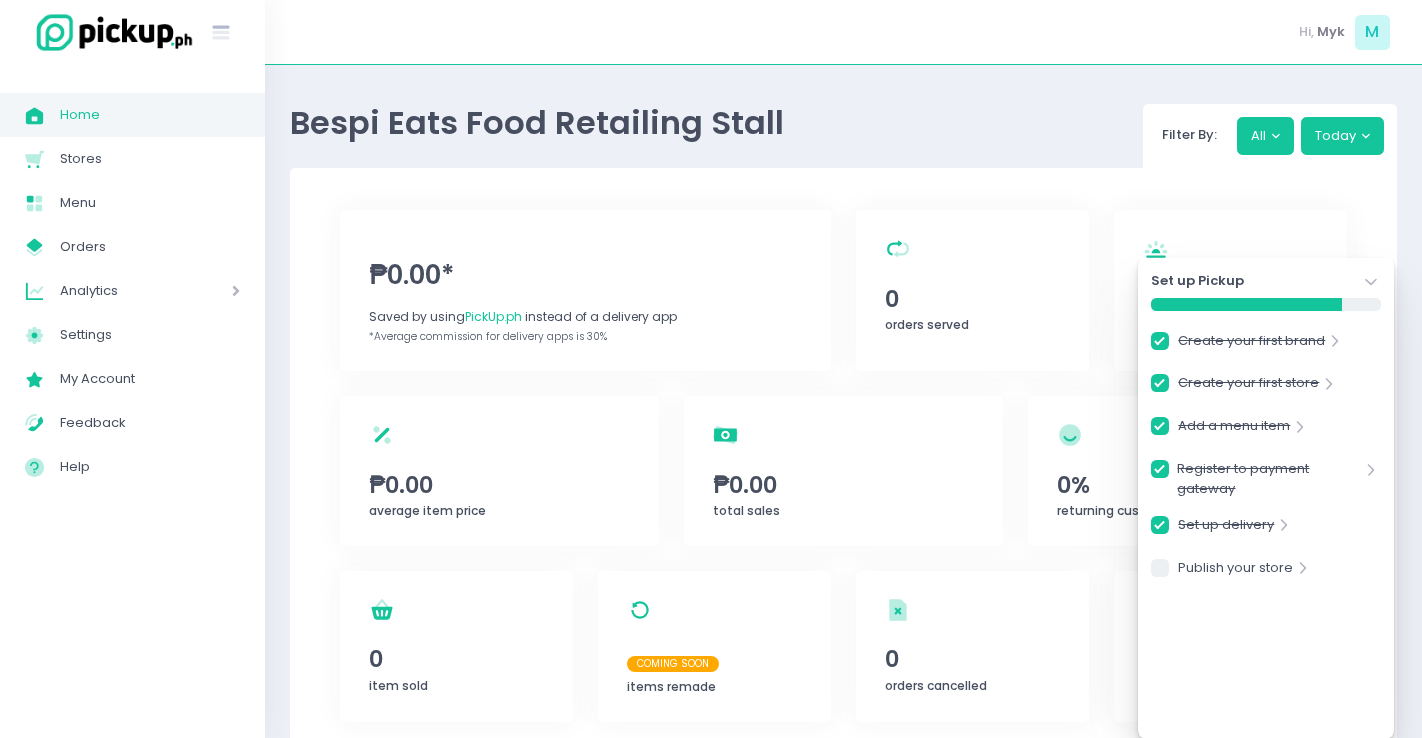 checkbox on "true" 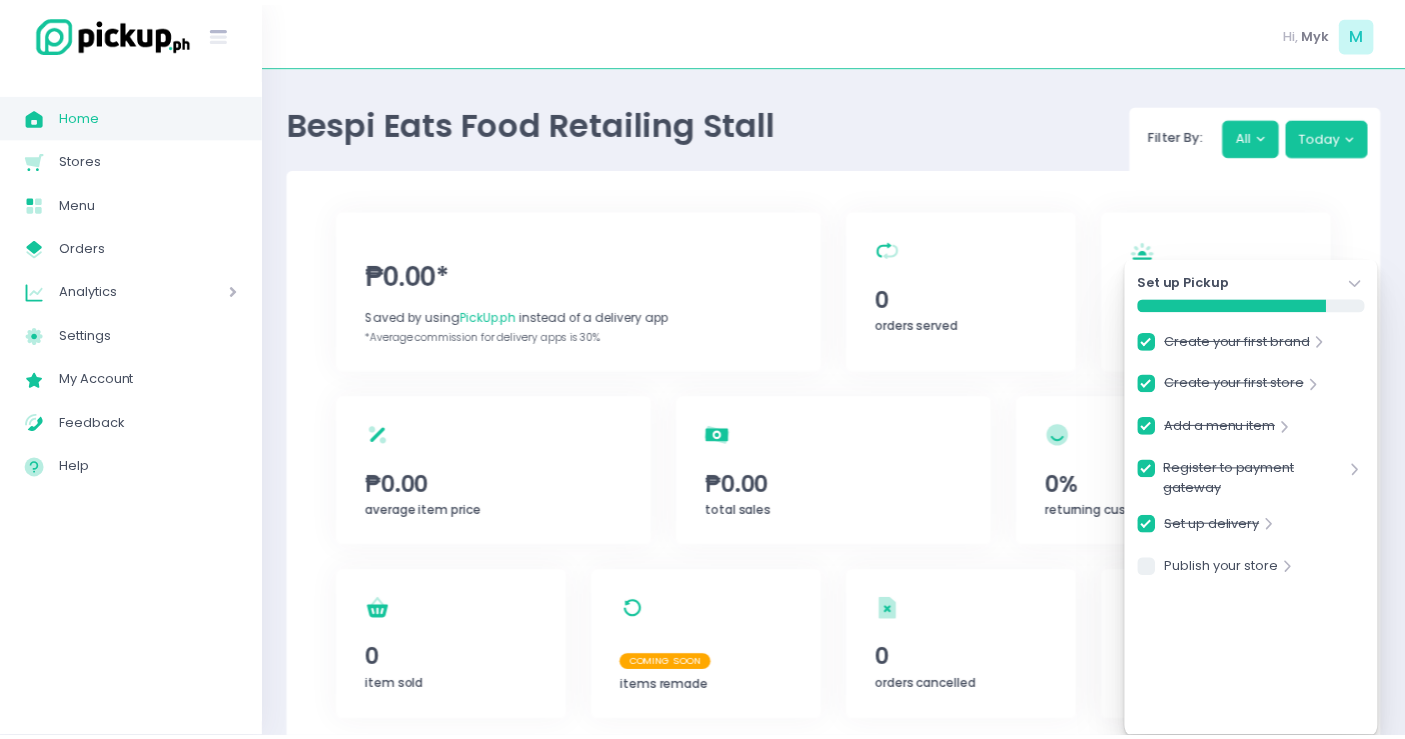 scroll, scrollTop: 0, scrollLeft: 0, axis: both 